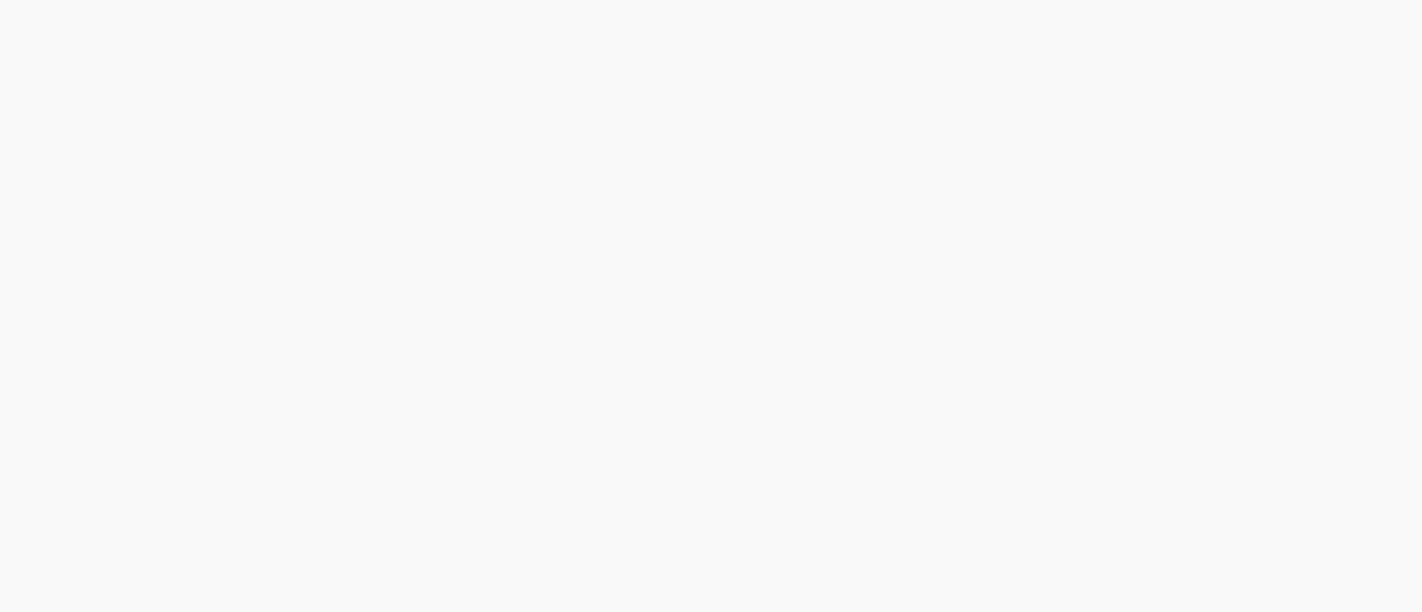 scroll, scrollTop: 0, scrollLeft: 0, axis: both 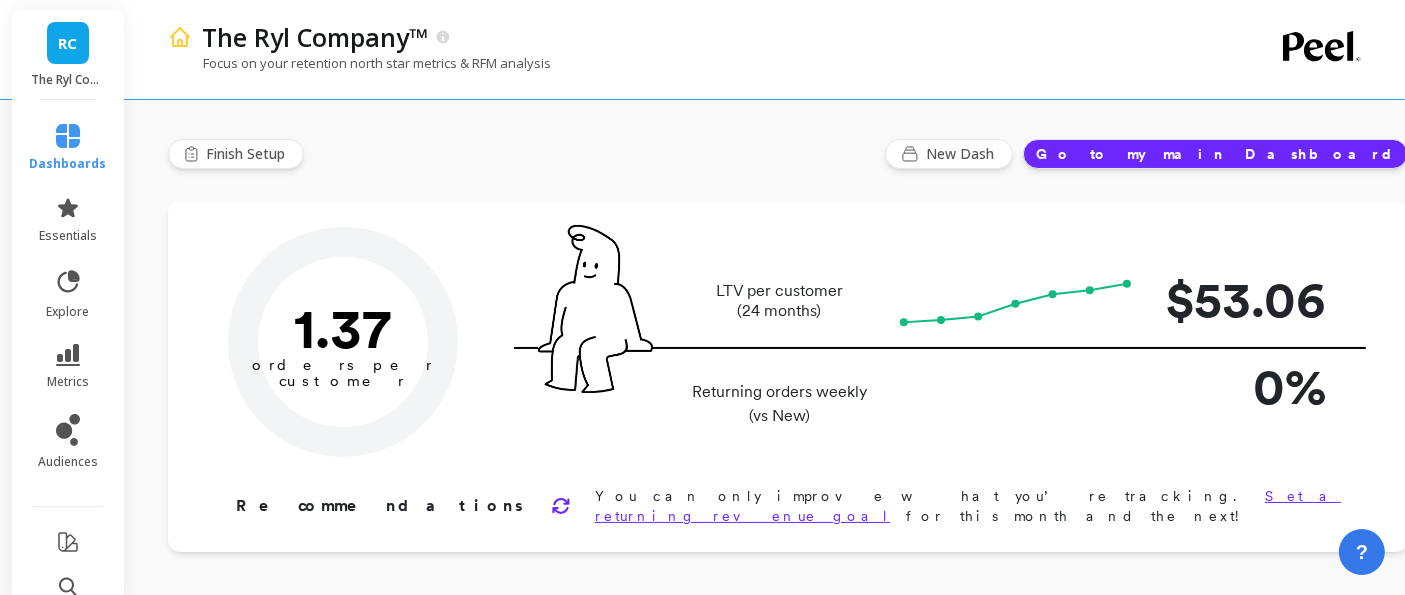 type on "Champions" 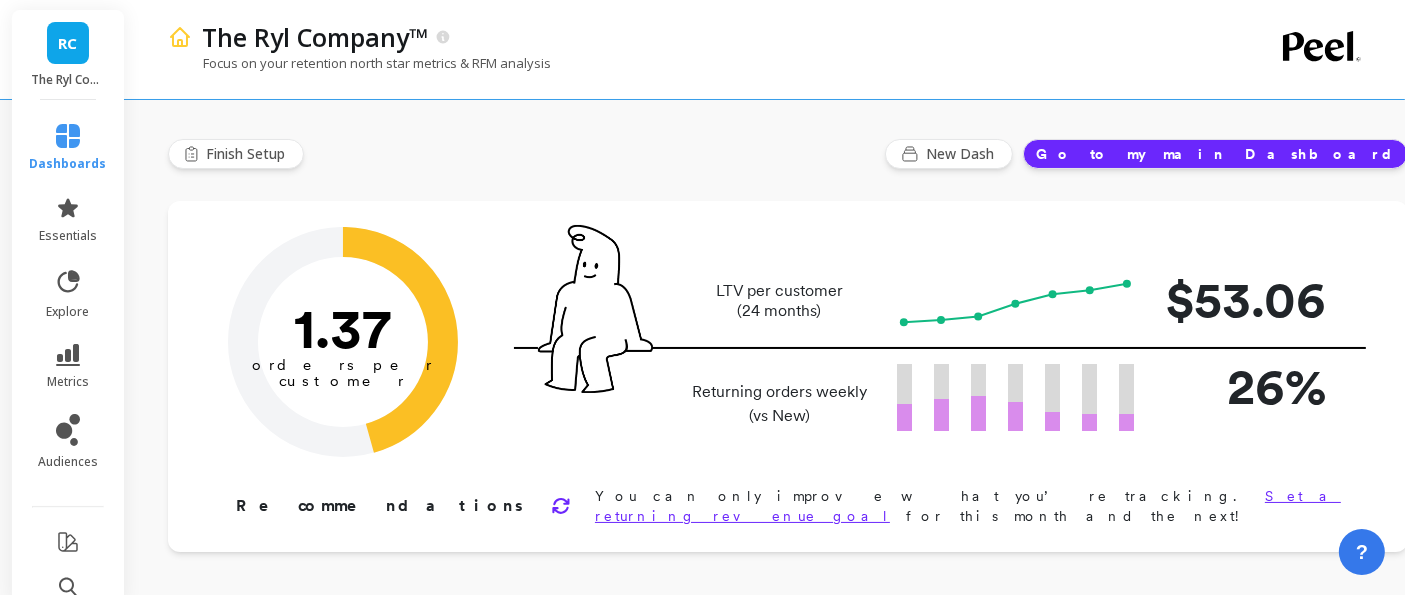 click on "RC" at bounding box center [68, 43] 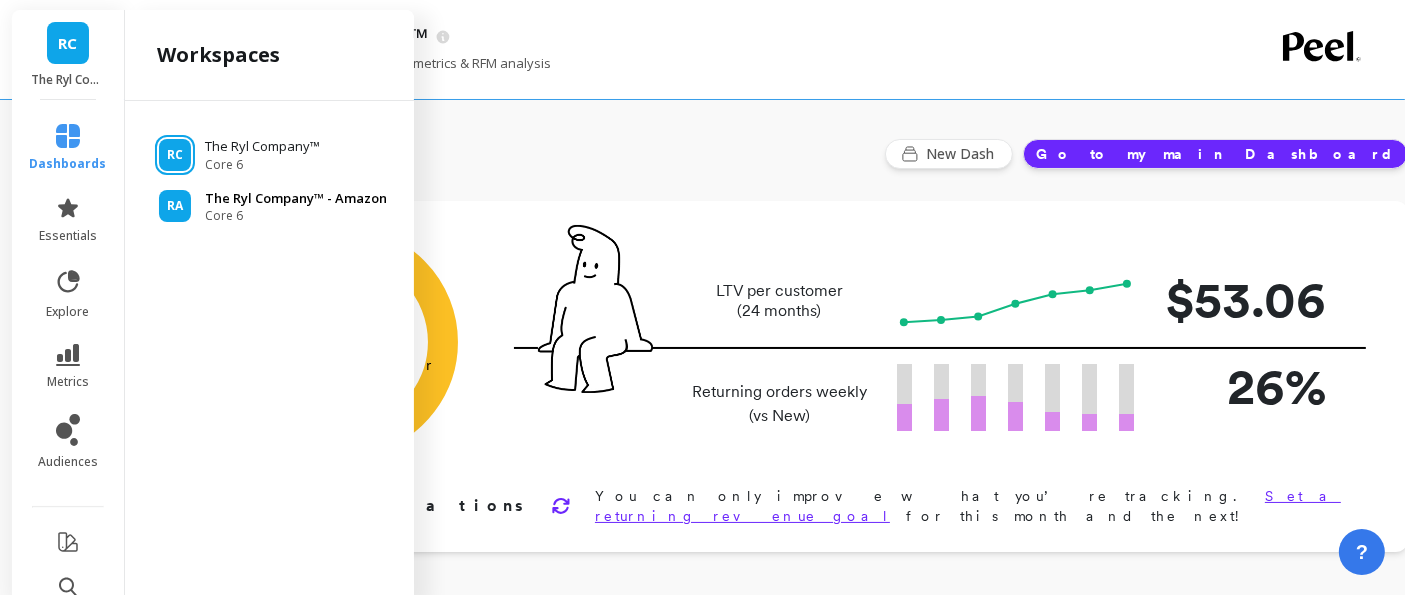 click on "RA" at bounding box center [175, 206] 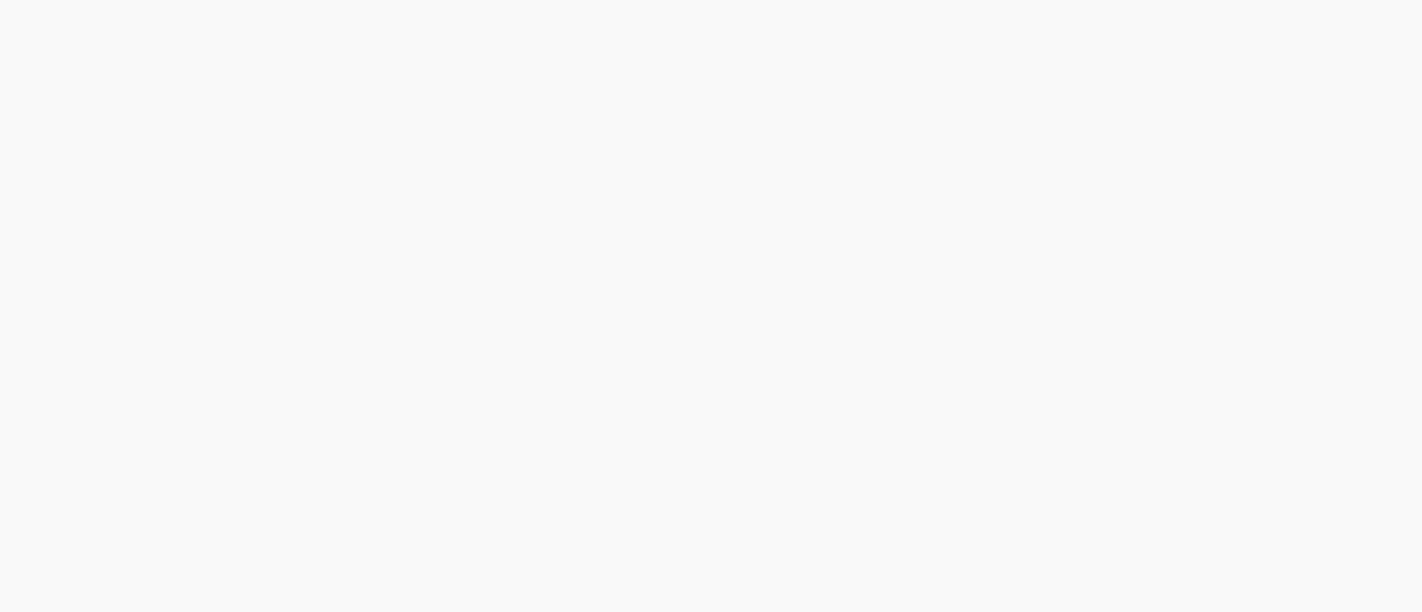 scroll, scrollTop: 0, scrollLeft: 0, axis: both 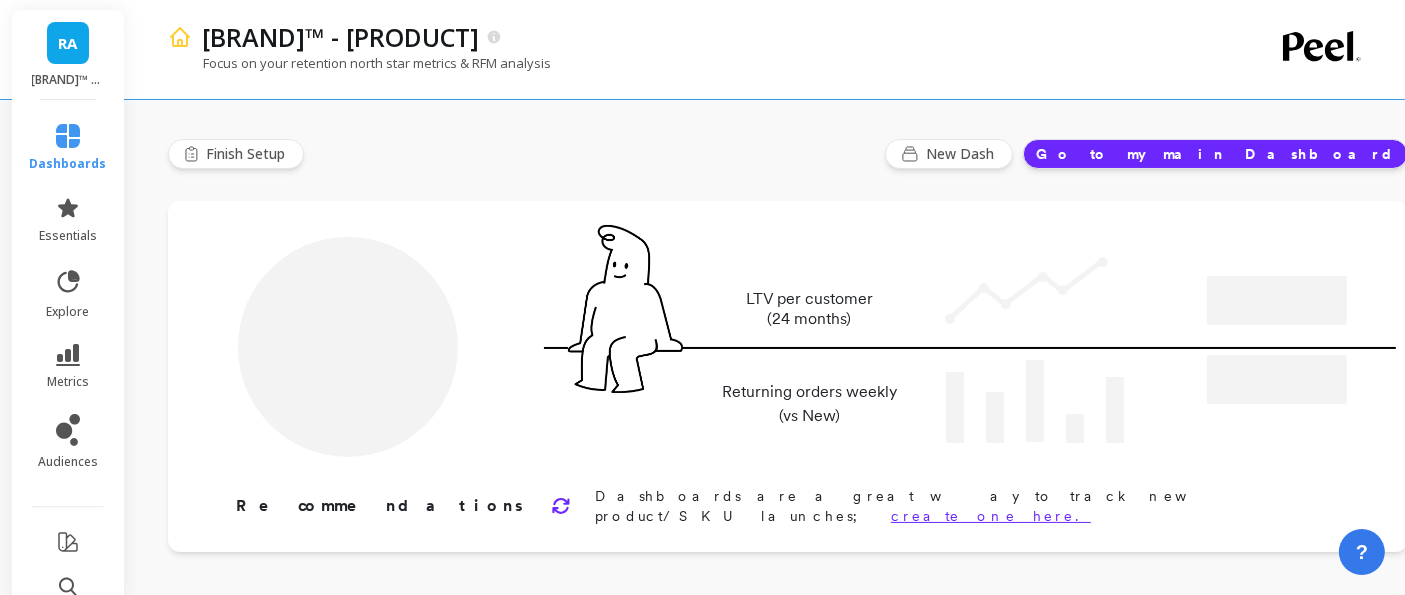 type on "Champions" 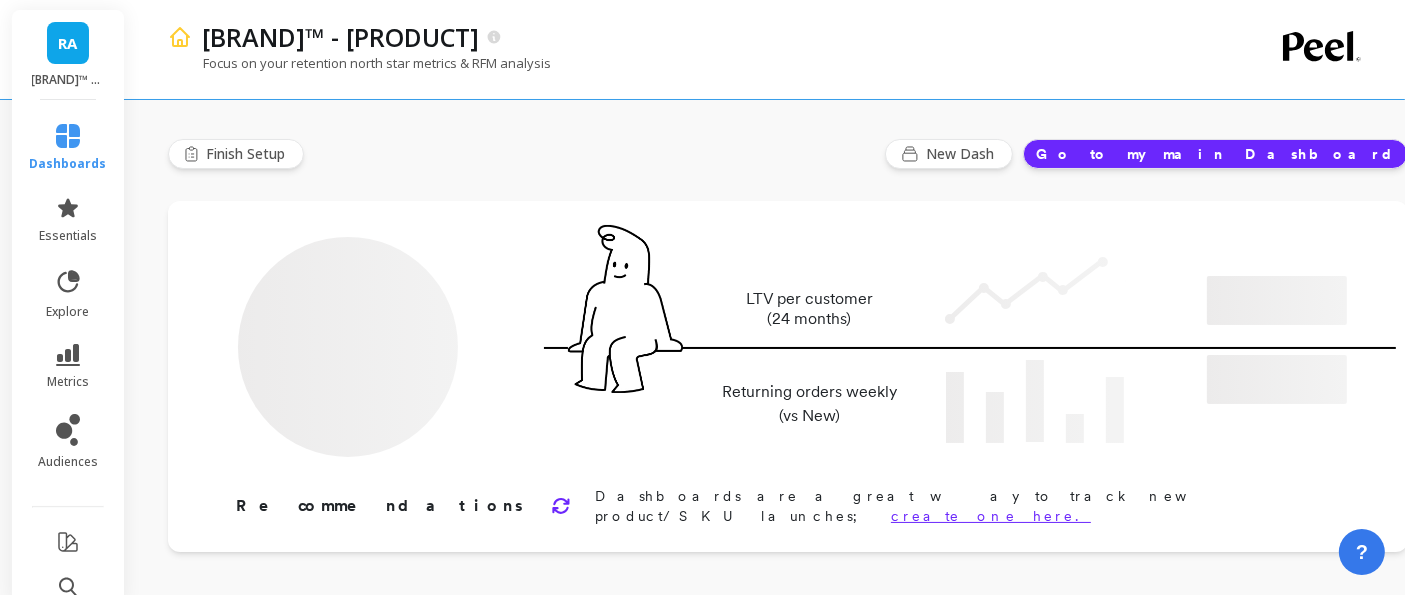 type on "2430" 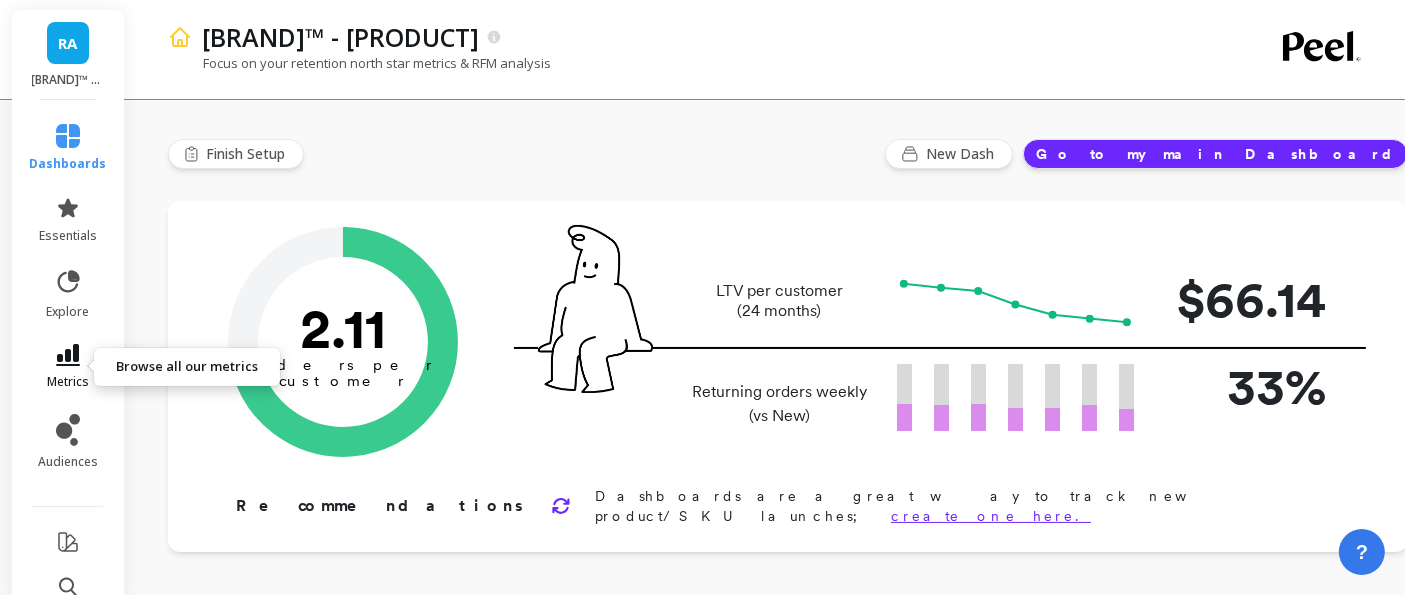 click on "metrics" at bounding box center [68, 367] 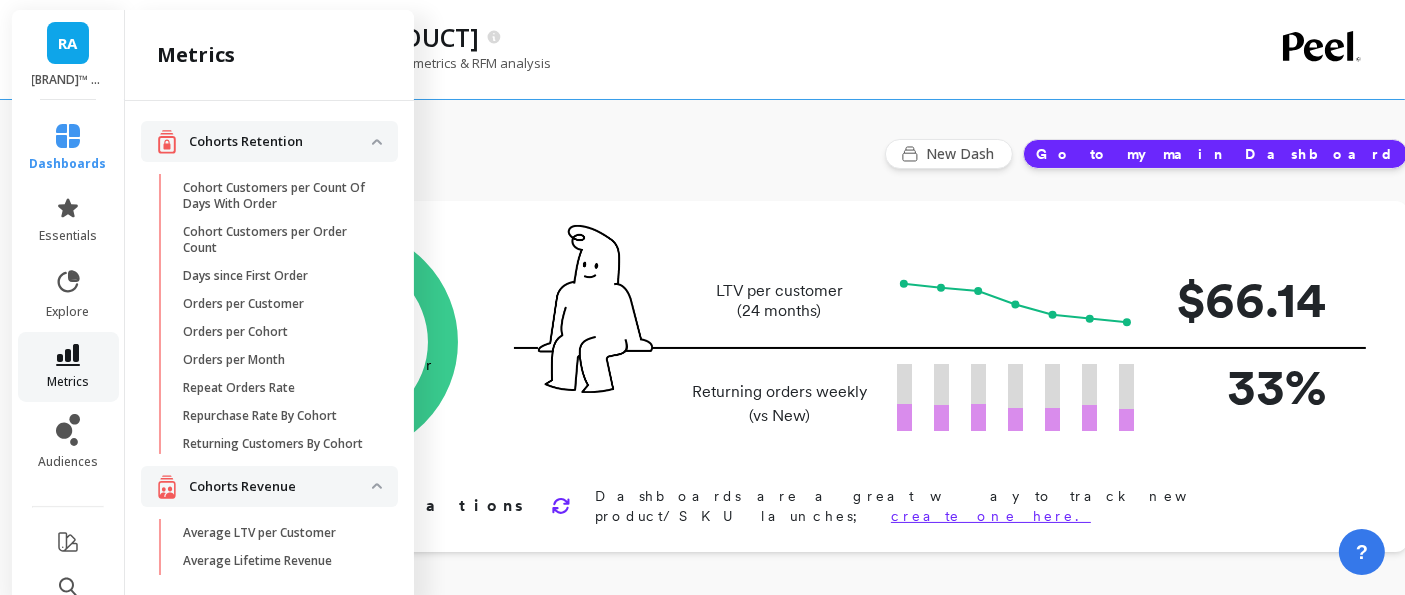 scroll, scrollTop: 1999, scrollLeft: 0, axis: vertical 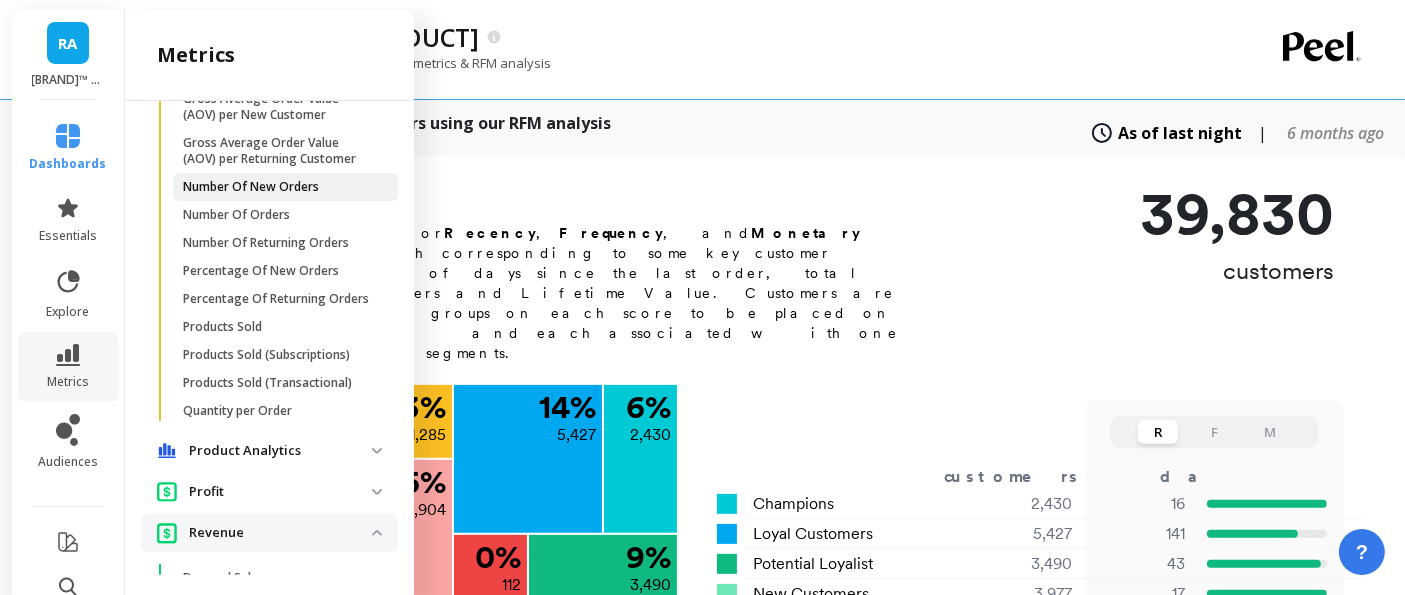 click on "Number Of New Orders" at bounding box center (251, 187) 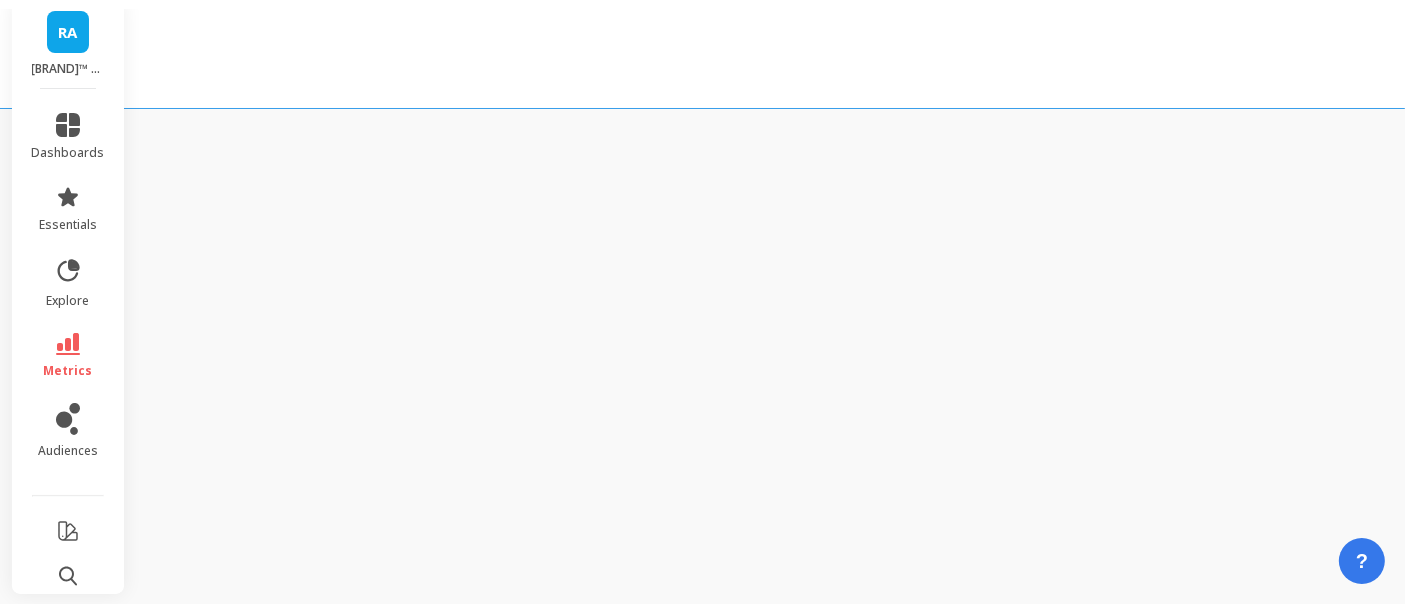 scroll, scrollTop: 521, scrollLeft: 0, axis: vertical 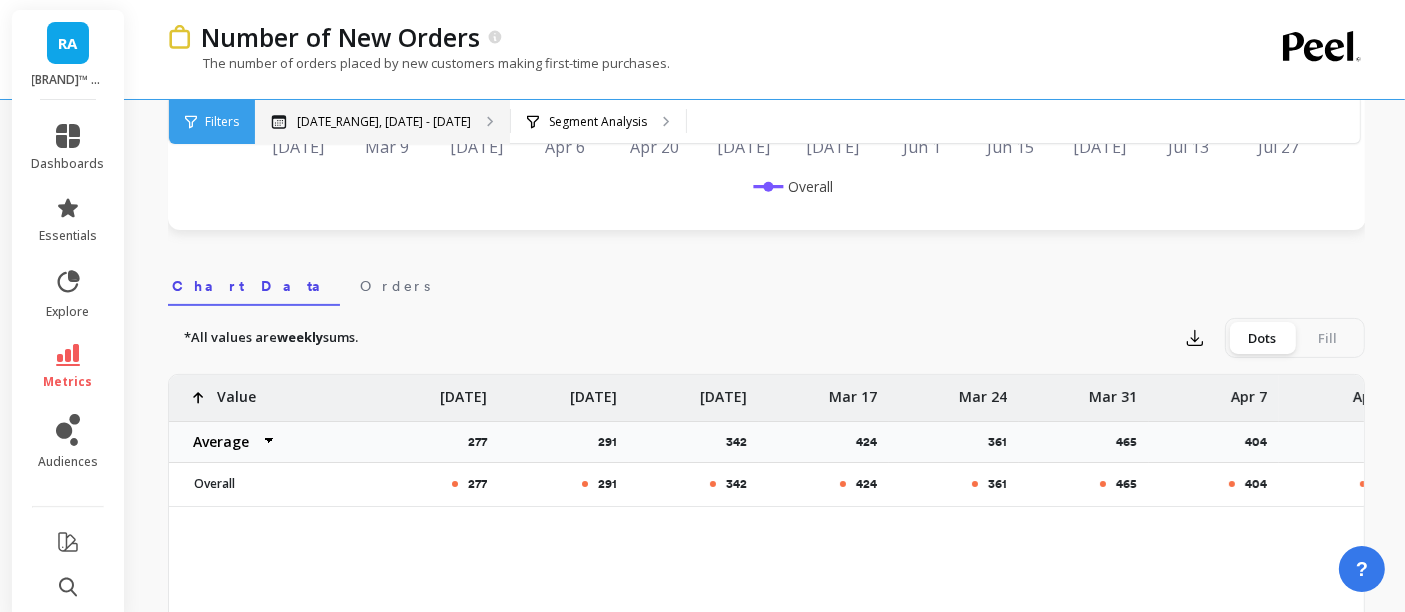 click on "[DATE_RANGE], [DATE] - [DATE]" at bounding box center [384, 122] 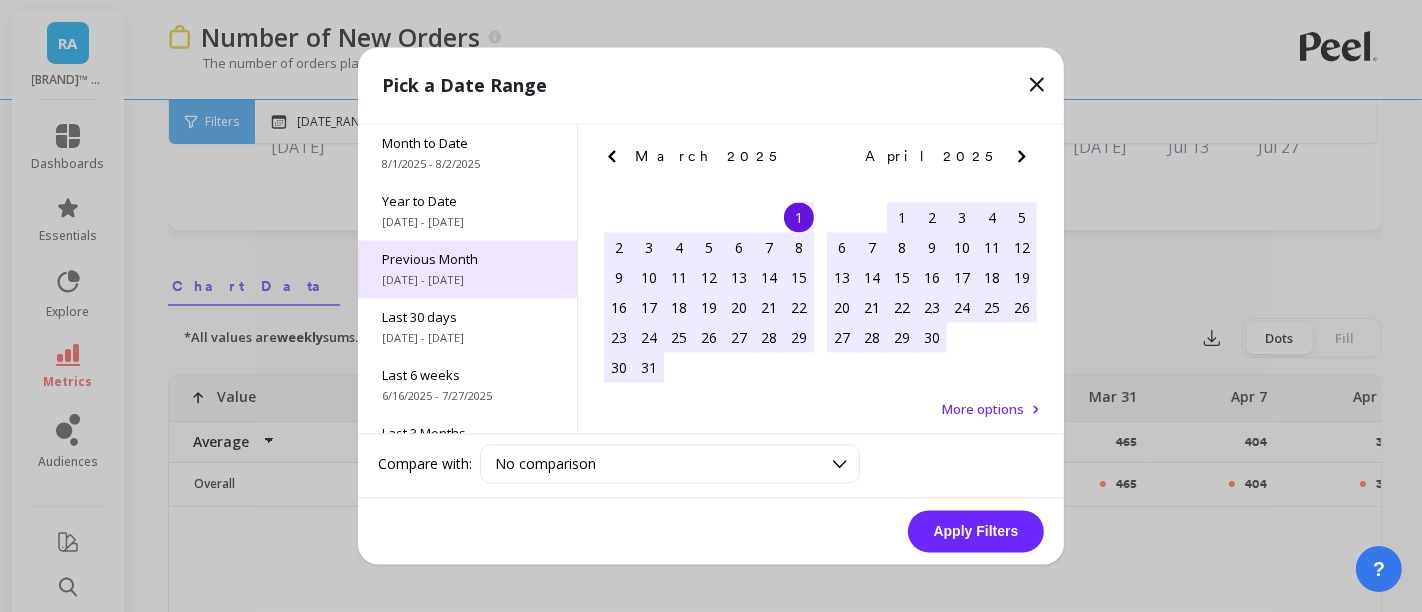 click on "[DATE_RANGE] [DATE] - [DATE]" at bounding box center [467, 270] 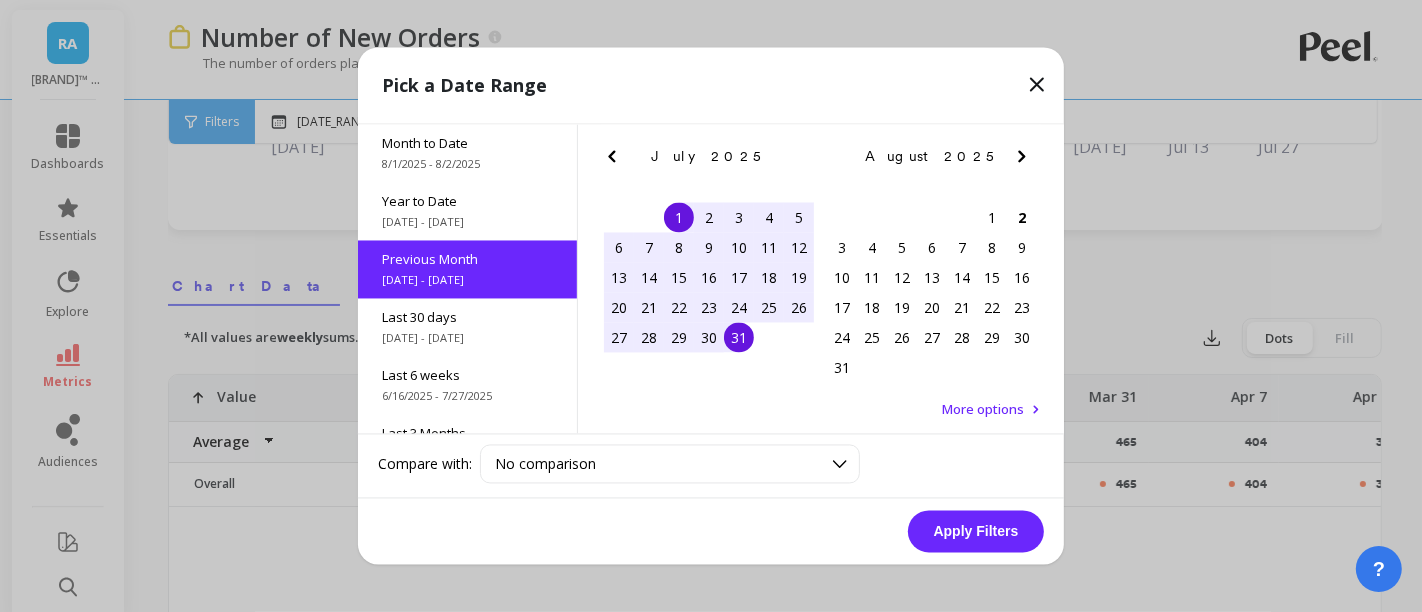 click on "Apply Filters" at bounding box center (976, 532) 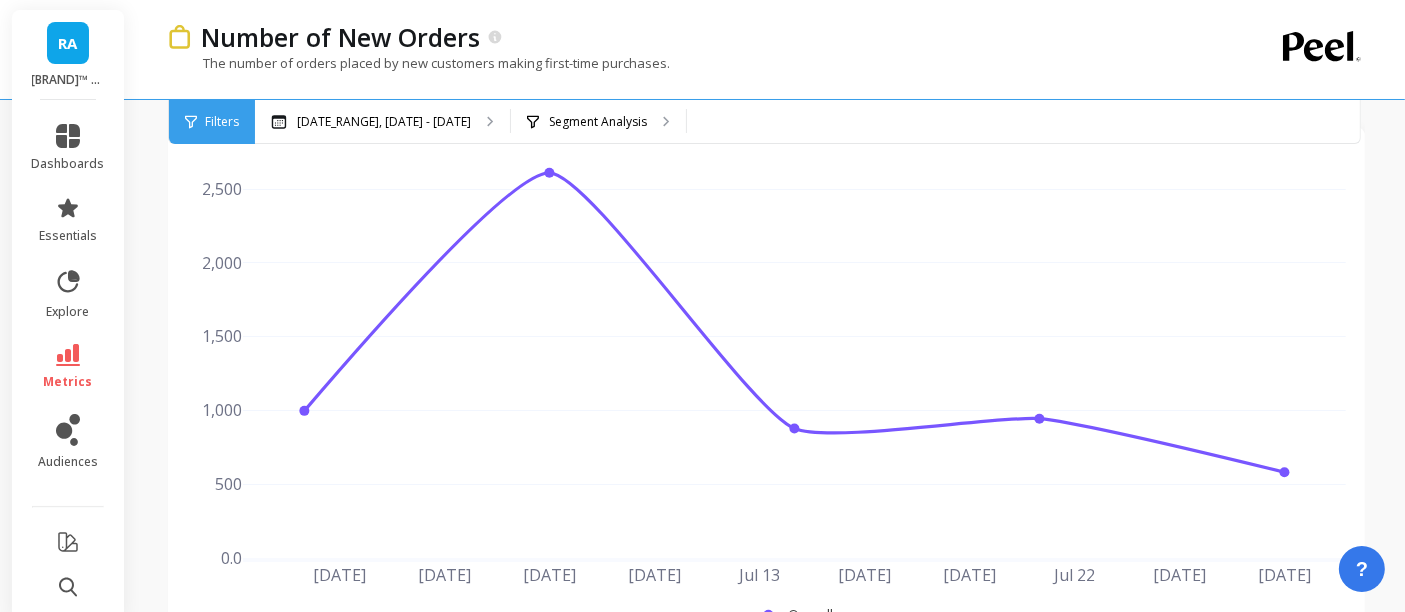 scroll, scrollTop: 0, scrollLeft: 0, axis: both 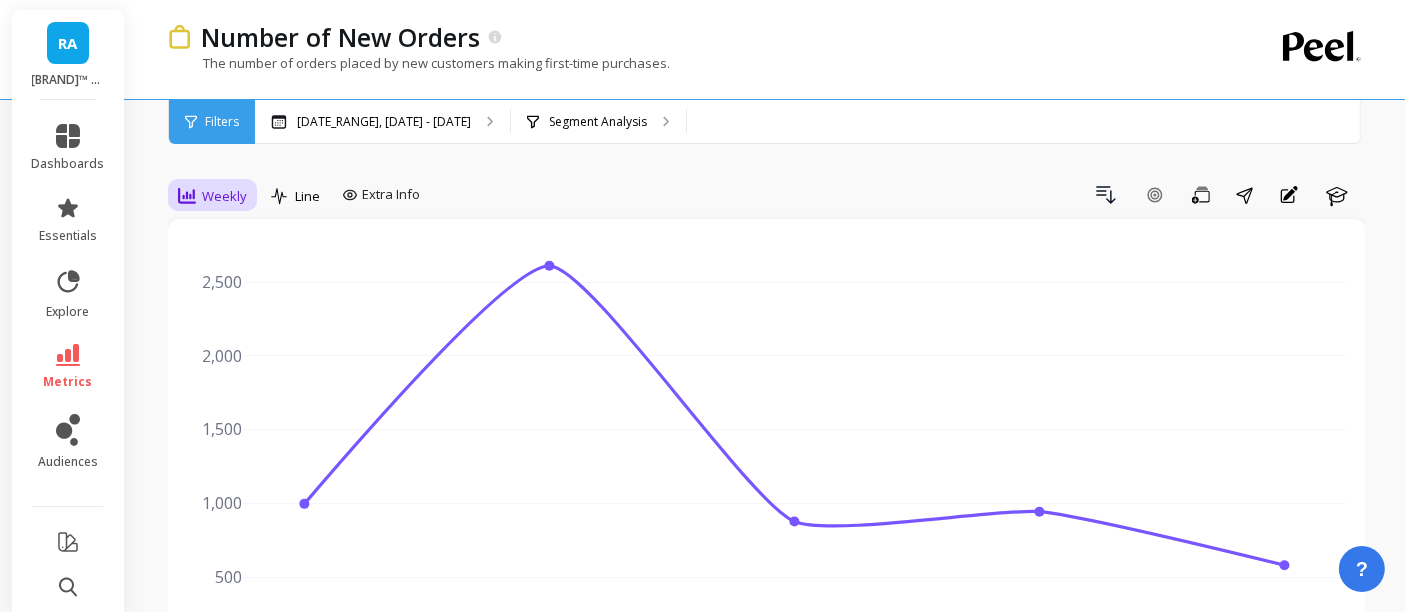 click on "Weekly" at bounding box center (224, 196) 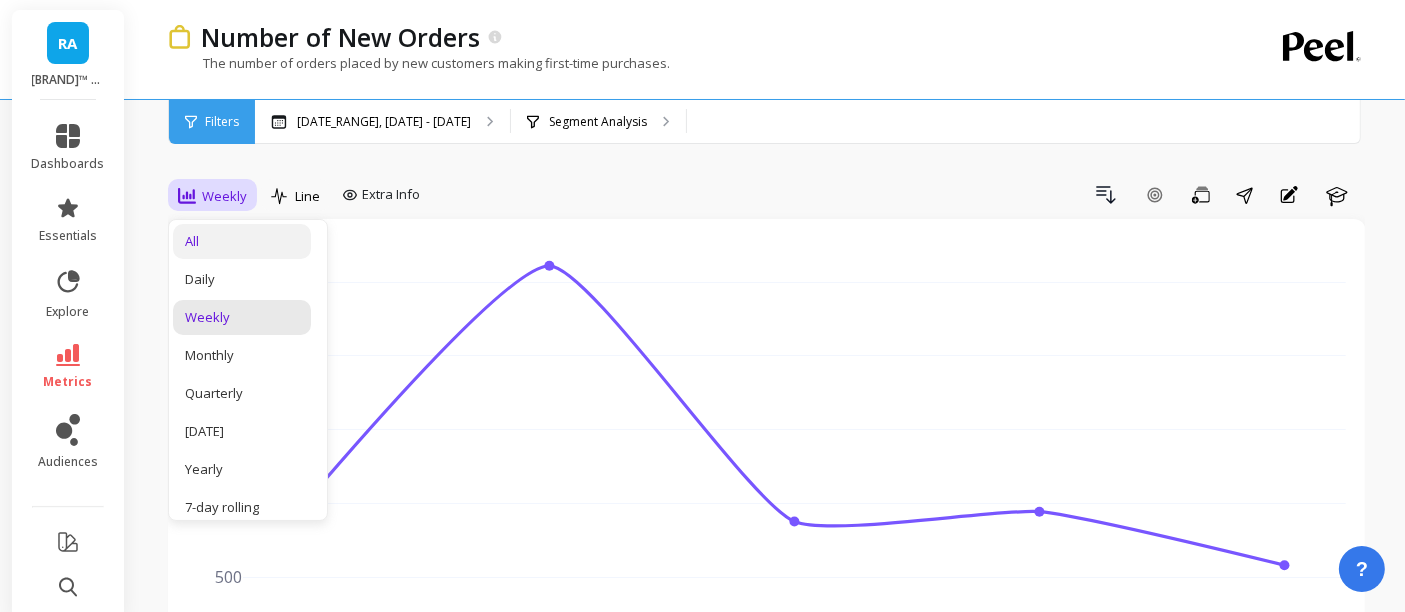 click on "All" at bounding box center (242, 241) 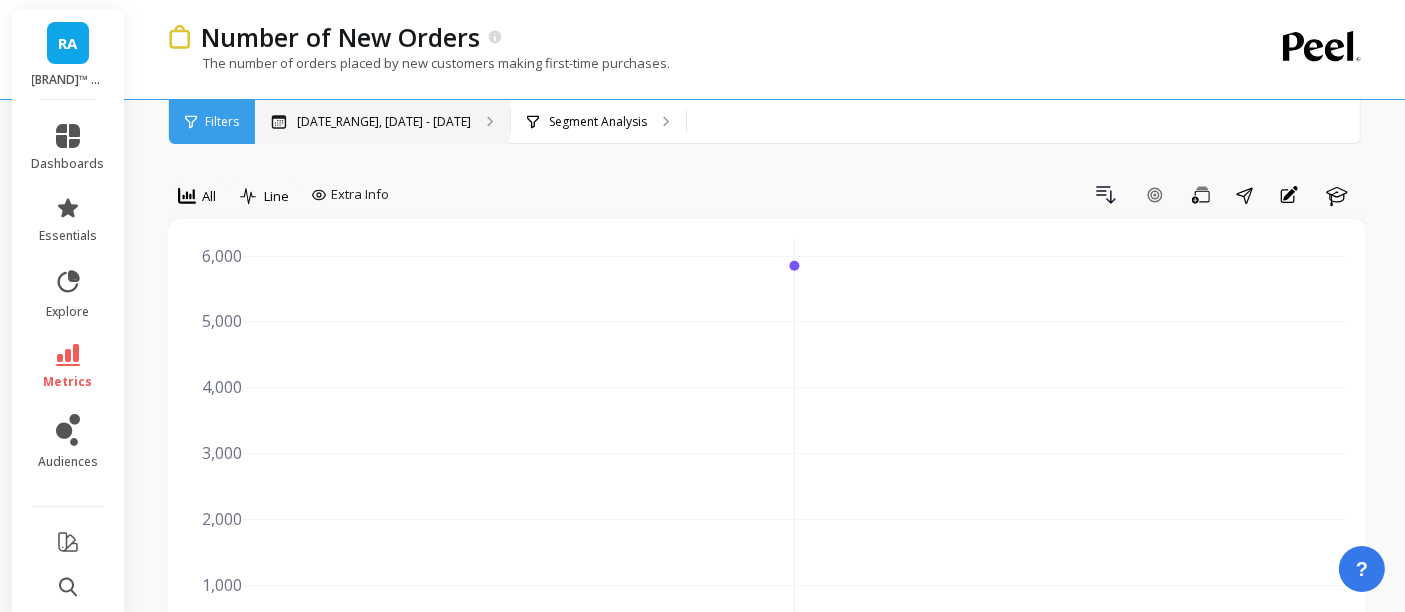 click on "[DATE_RANGE], [DATE] - [DATE]" at bounding box center (384, 122) 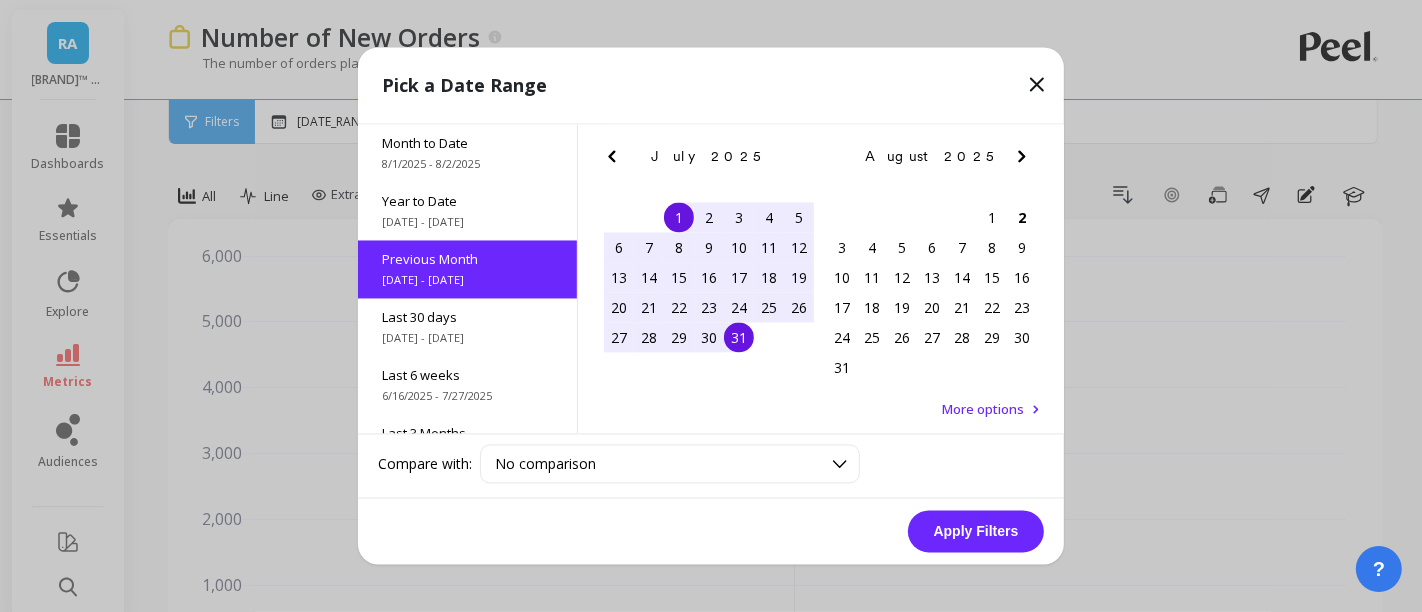 click 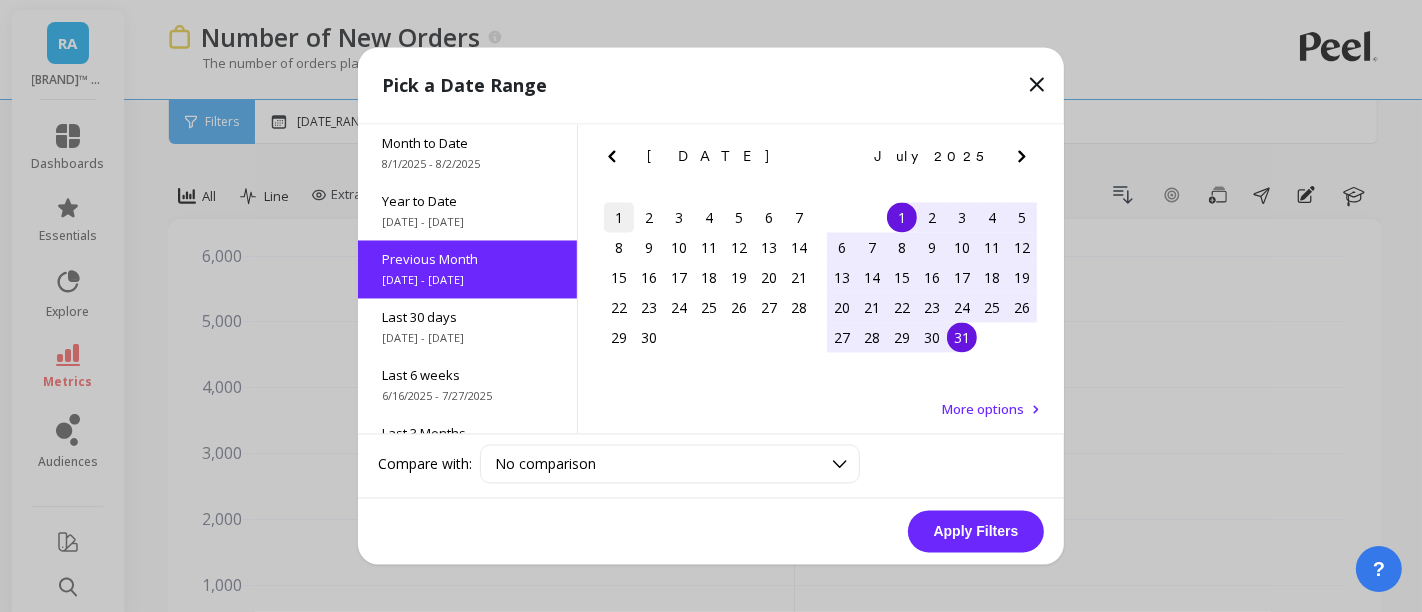 click on "1" at bounding box center [619, 218] 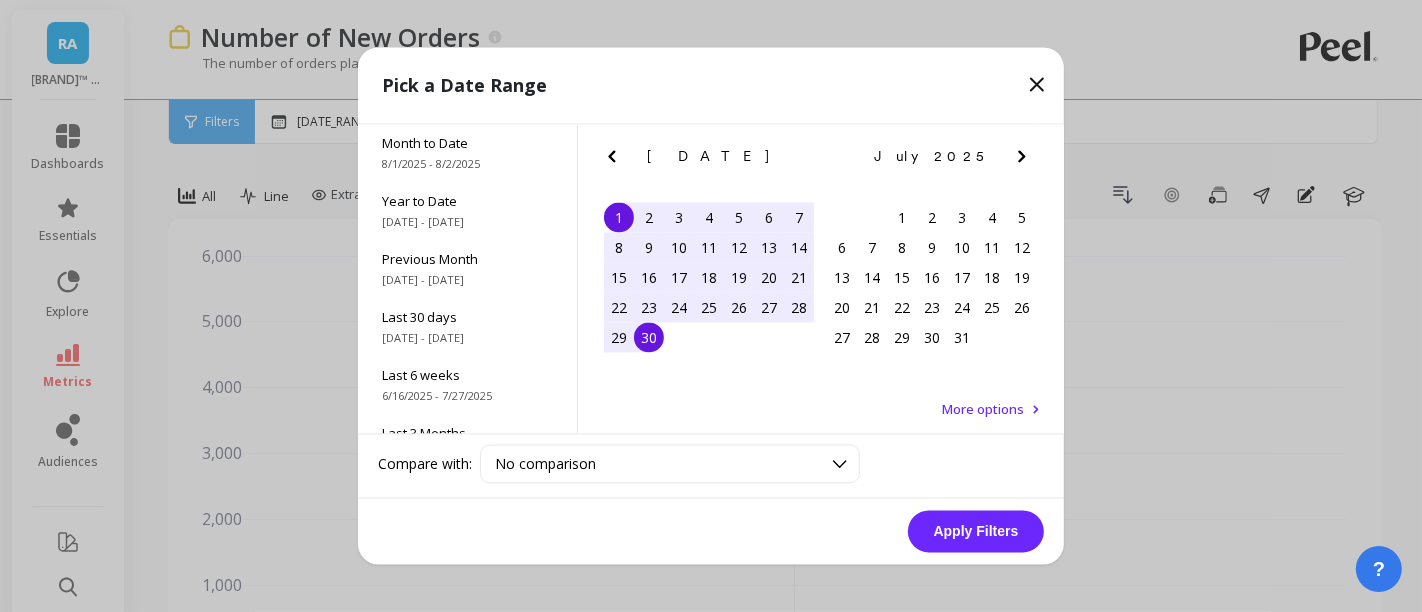 click on "30" at bounding box center [649, 338] 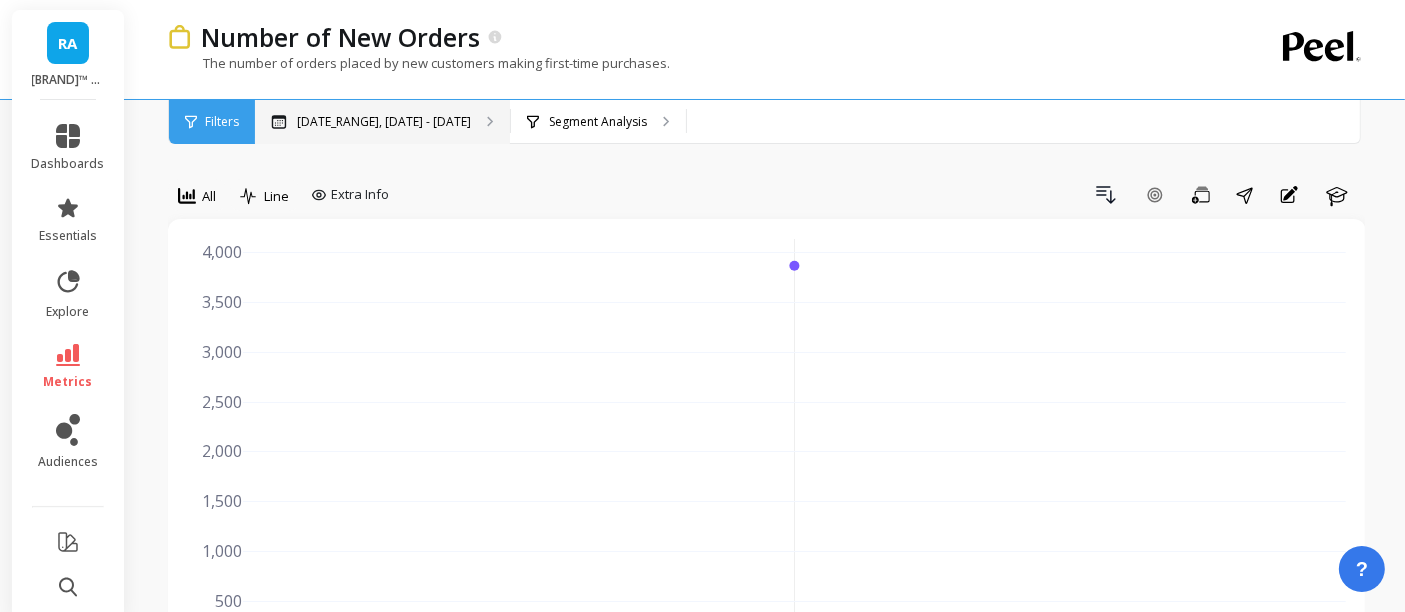 click on "[DATE_RANGE], [DATE] - [DATE]" at bounding box center (382, 122) 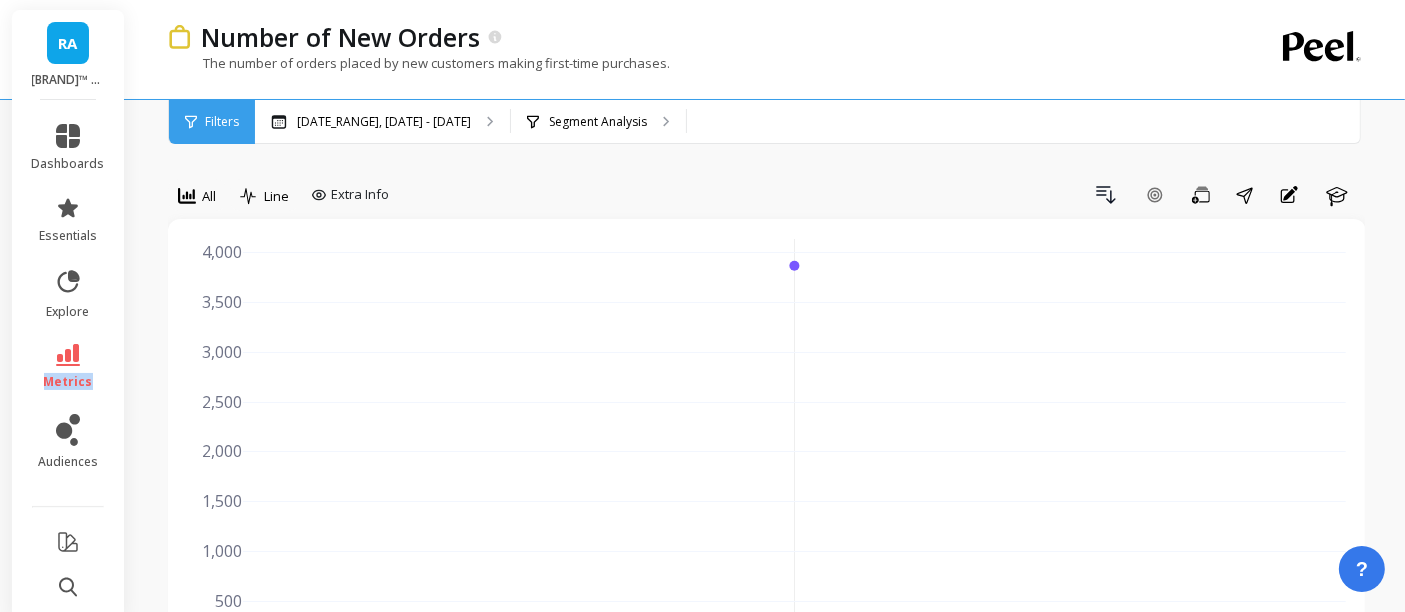 click on "metrics" at bounding box center [68, 367] 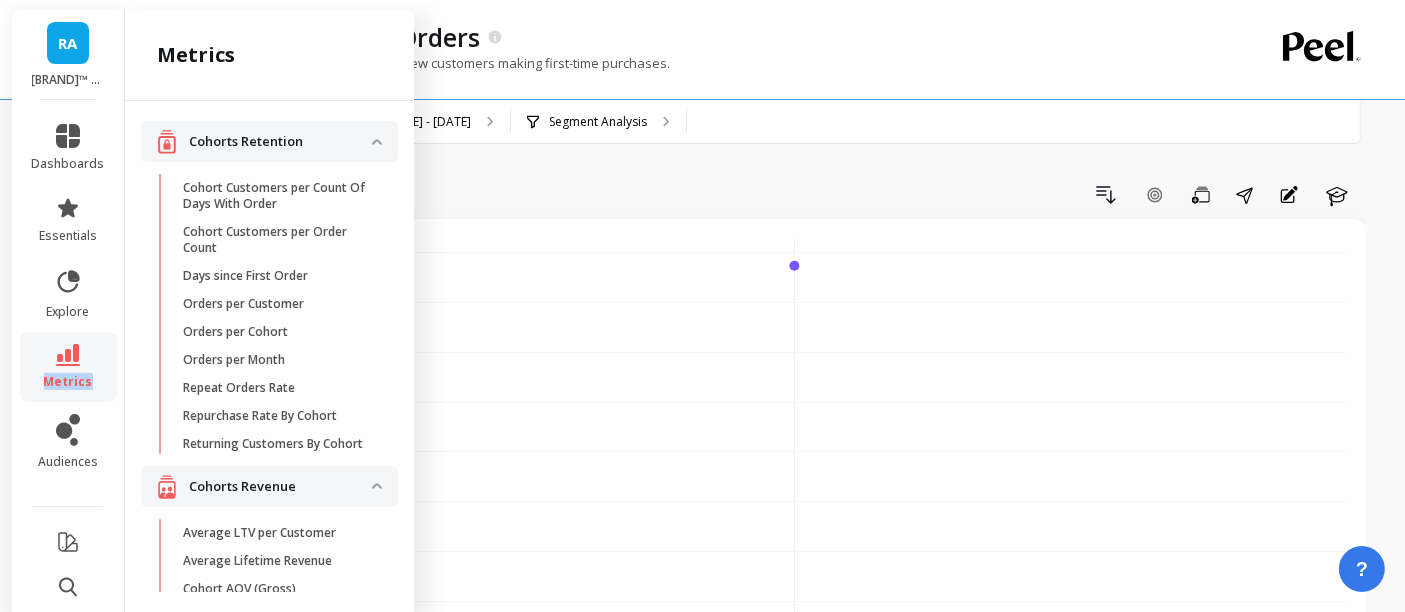 scroll, scrollTop: 1482, scrollLeft: 0, axis: vertical 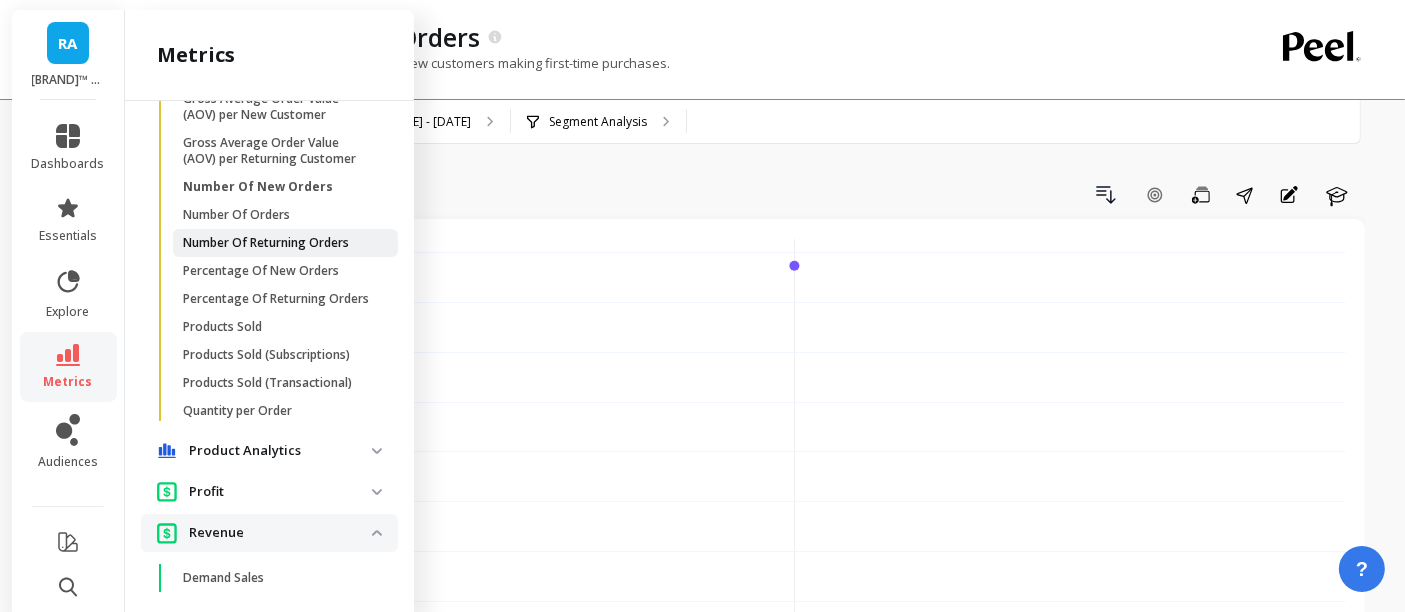 click on "Number Of Returning Orders" at bounding box center [266, 243] 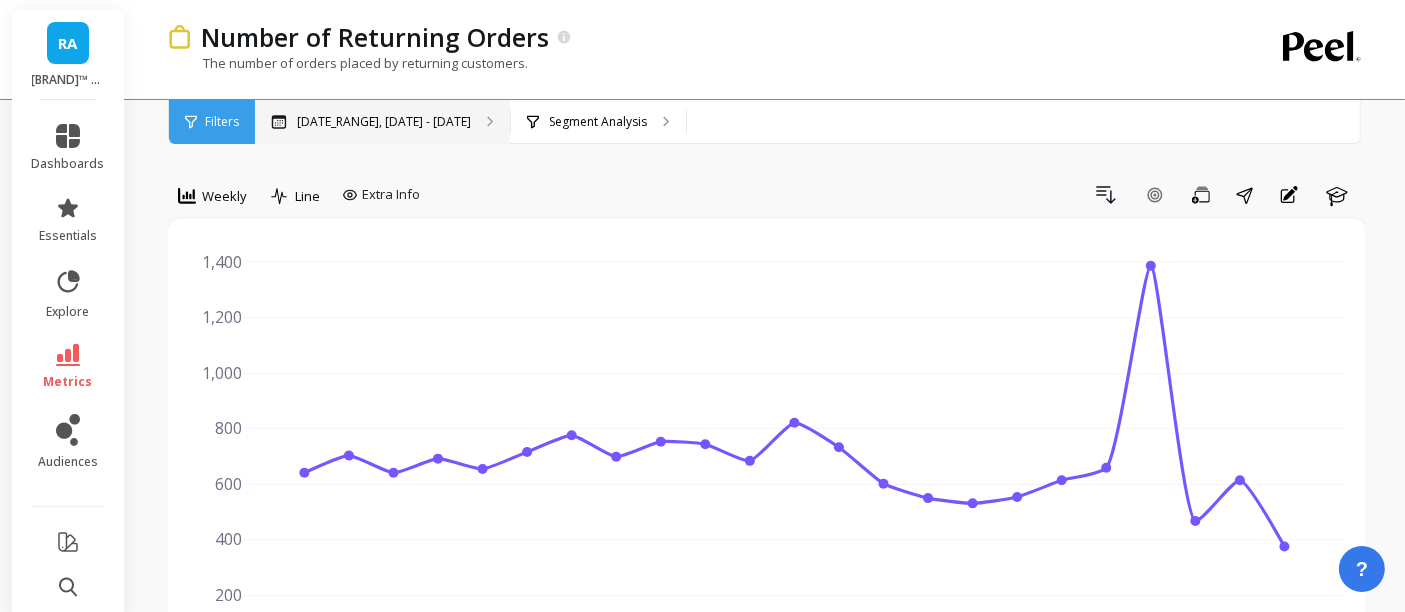click on "[DATE_RANGE], [DATE] - [DATE]" at bounding box center (384, 122) 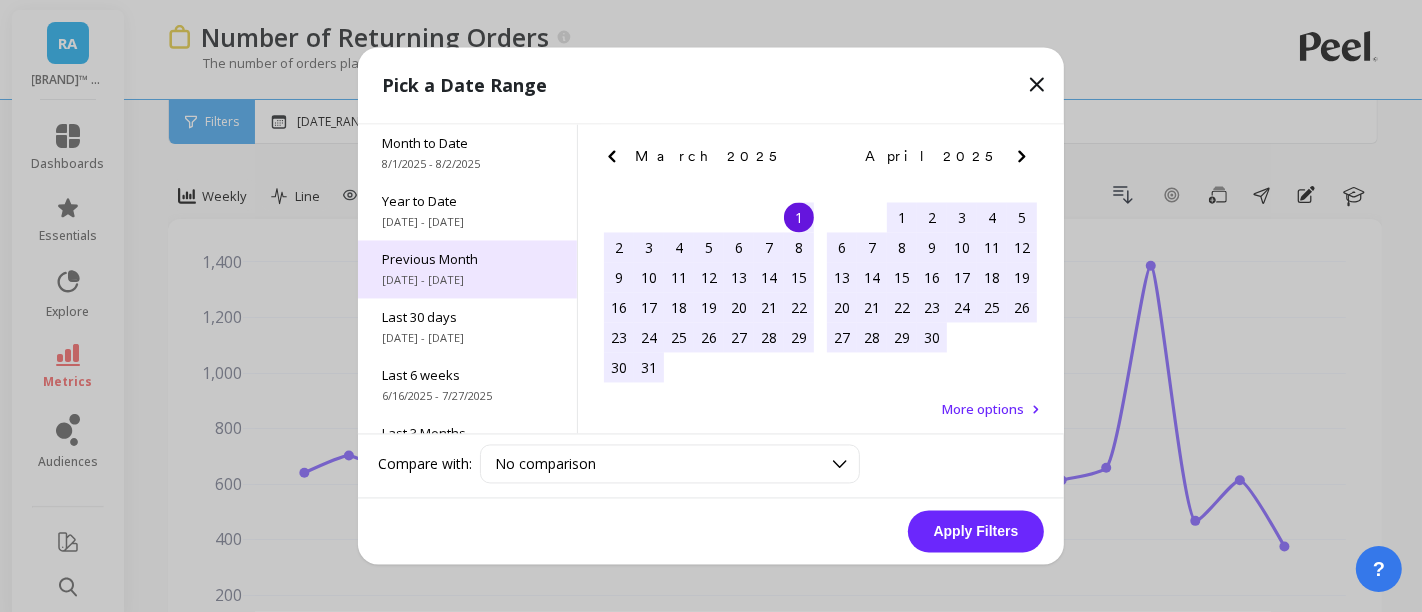 click on "Previous Month" at bounding box center (467, 260) 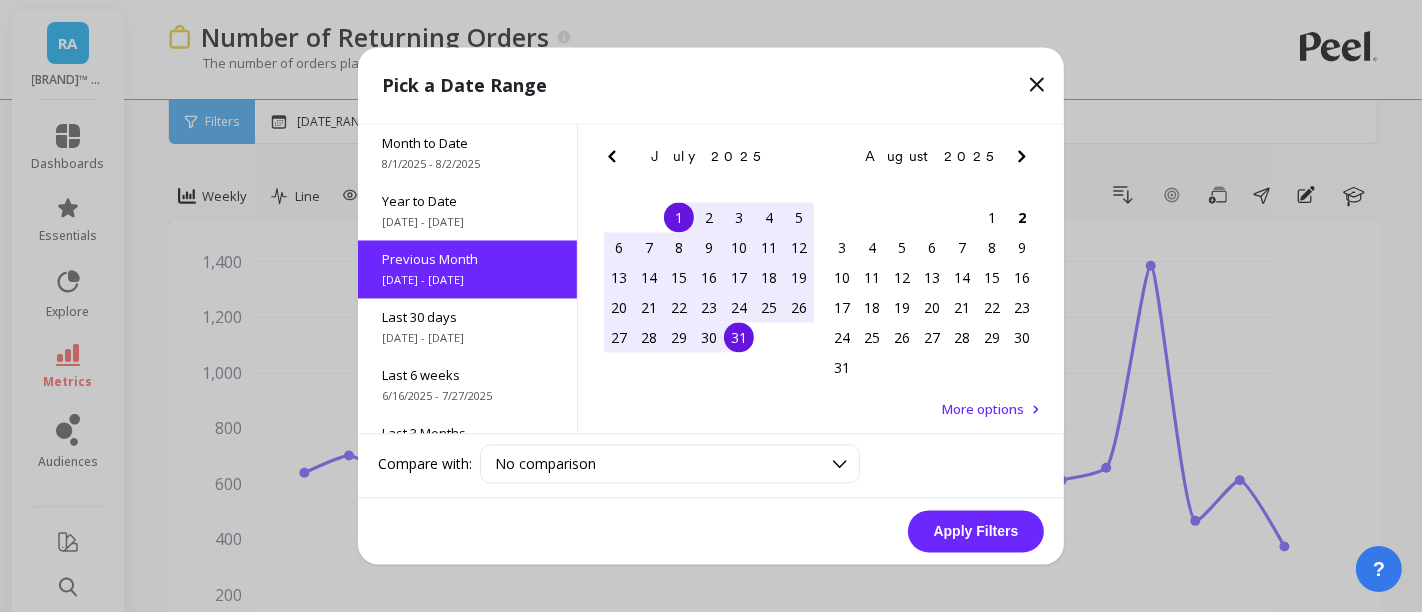 click on "Apply Filters" at bounding box center (976, 532) 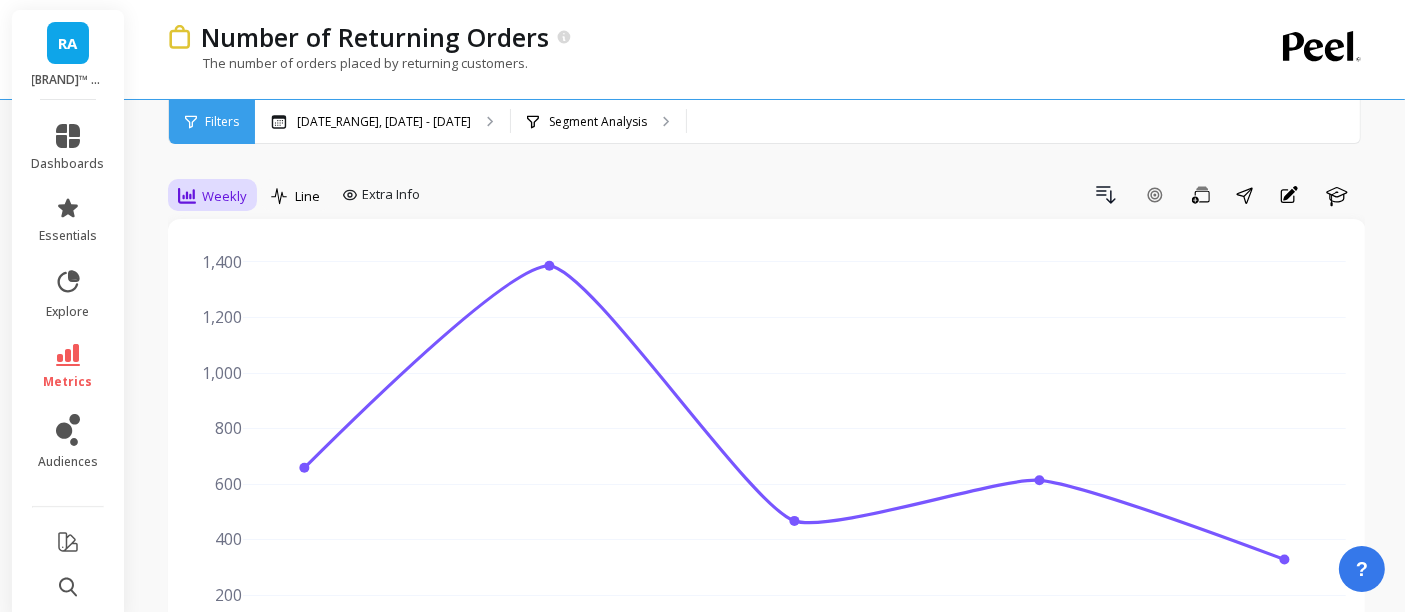 click on "Weekly" at bounding box center [224, 196] 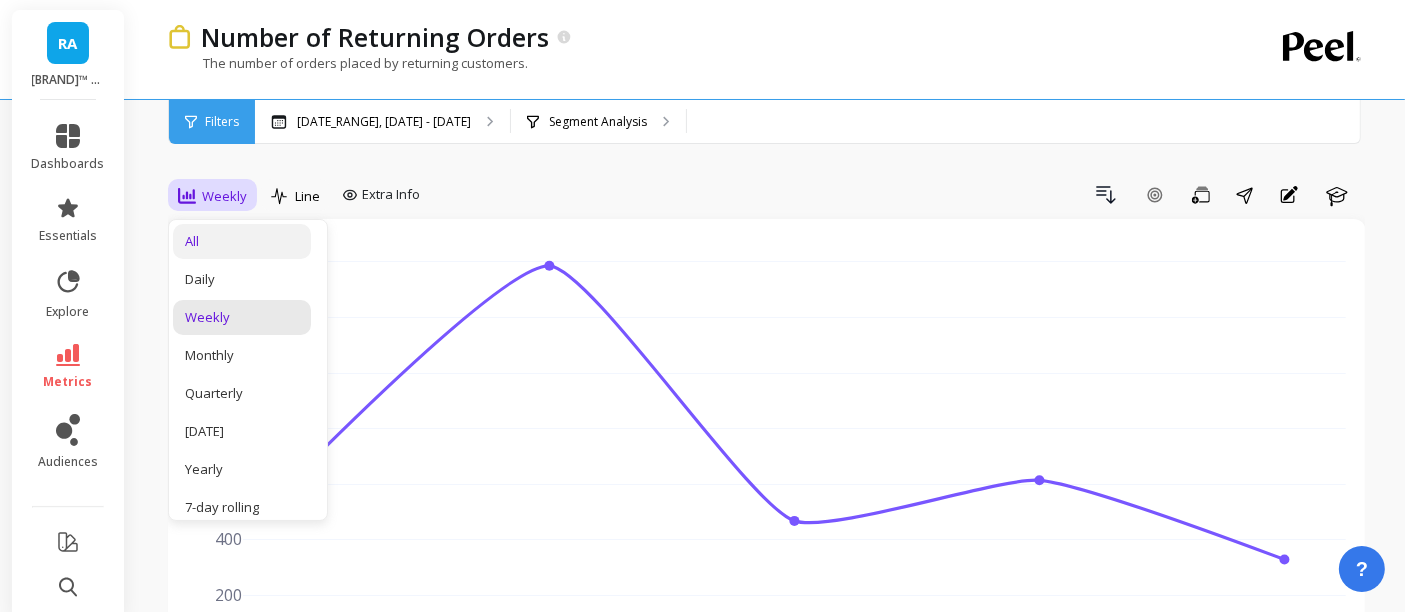 click on "All" at bounding box center [242, 241] 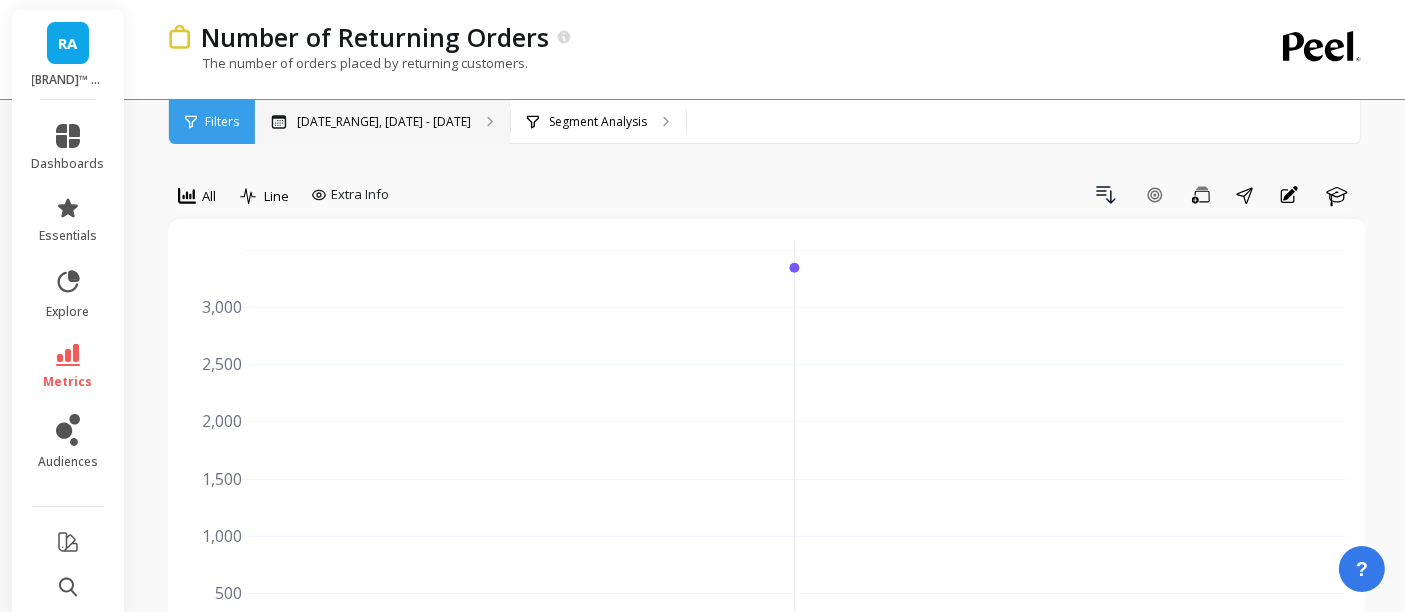click on "[DATE_RANGE], [DATE] - [DATE]" at bounding box center (382, 122) 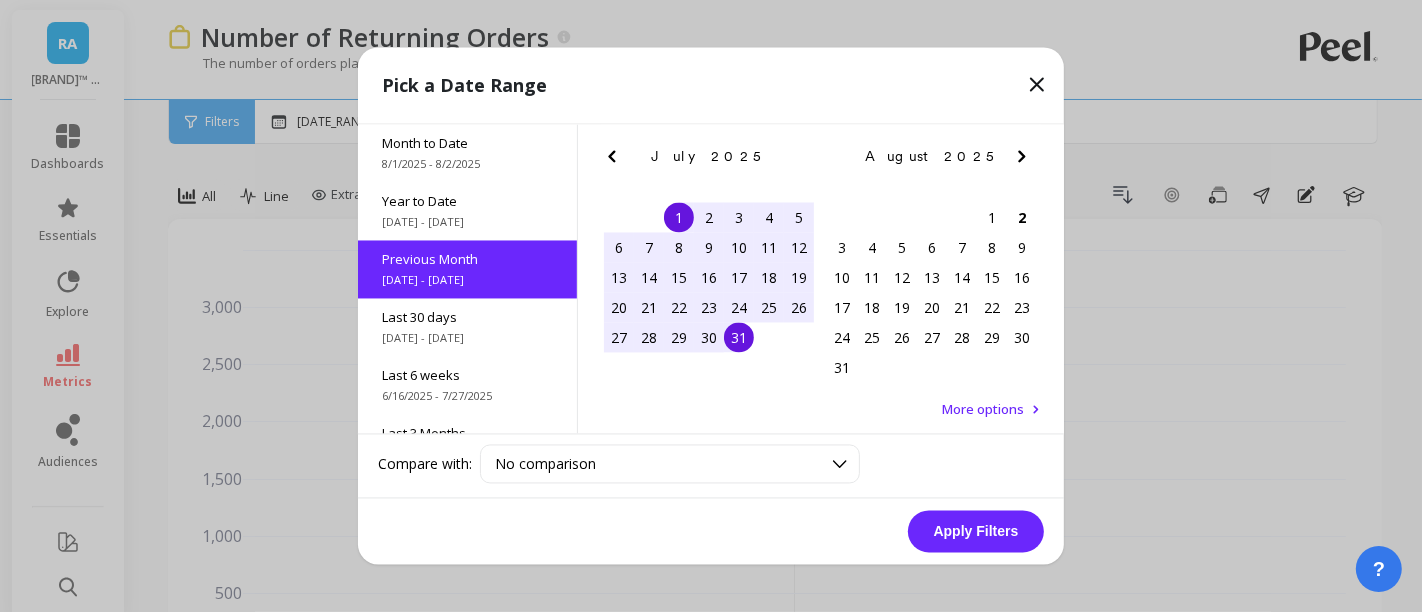 click 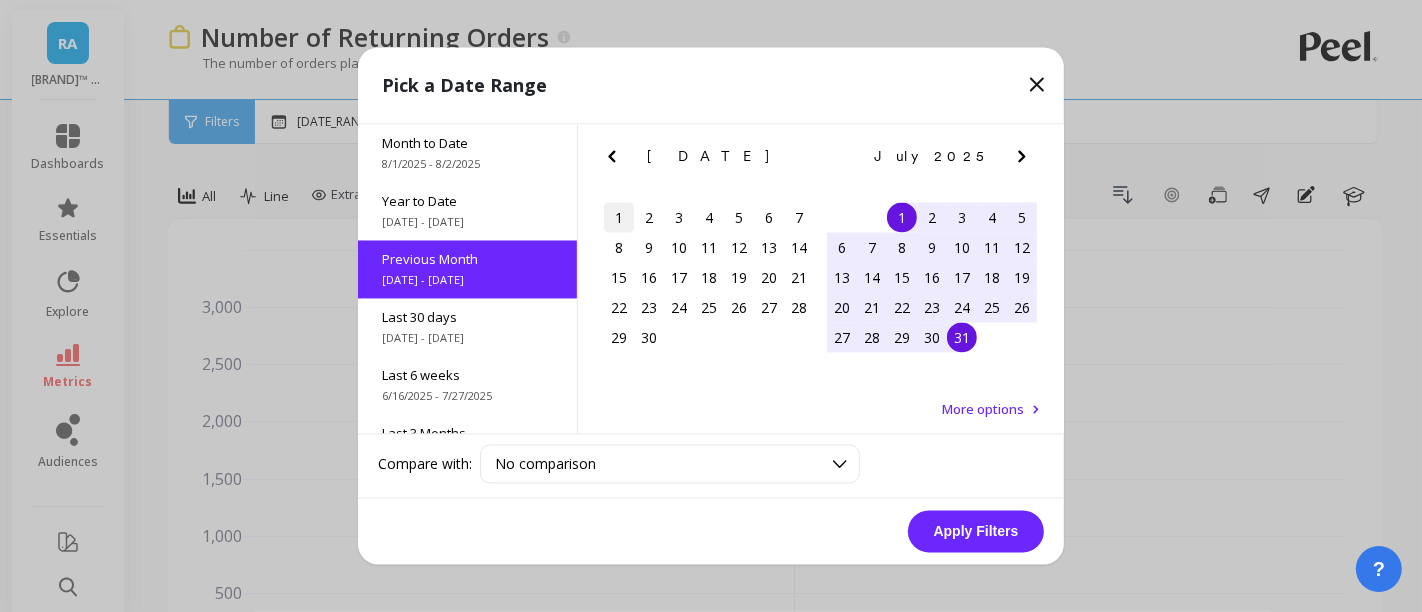 click on "1" at bounding box center [619, 218] 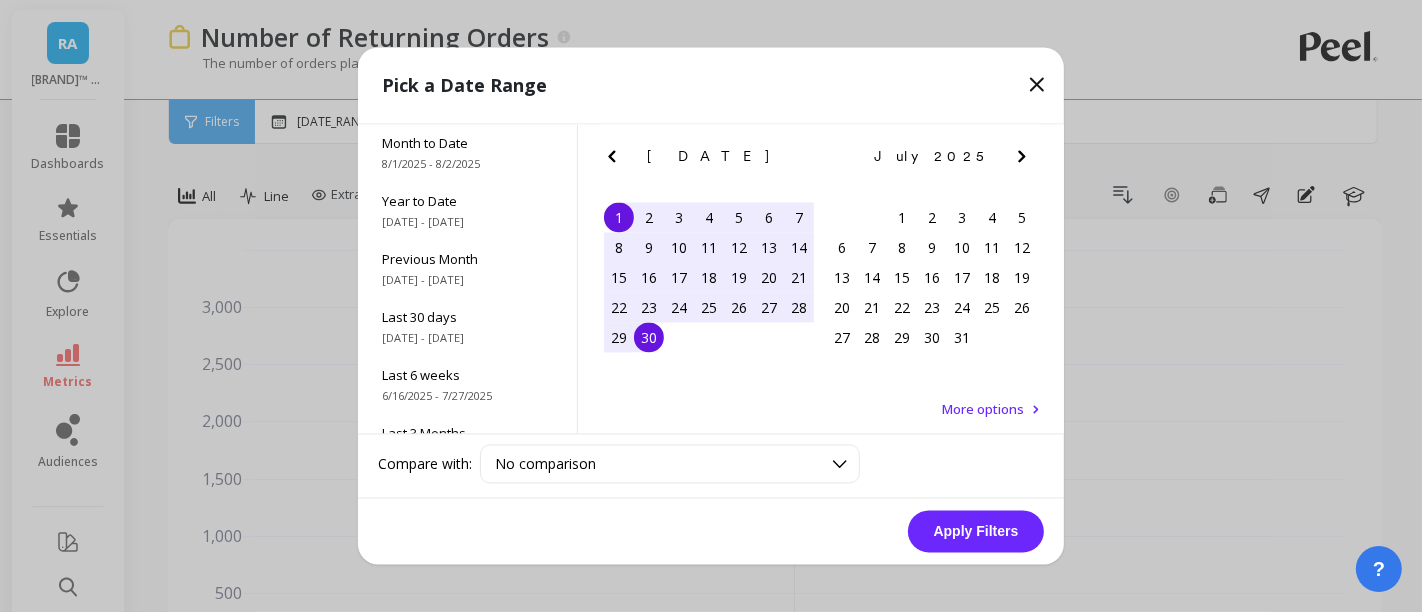 click on "30" at bounding box center [649, 338] 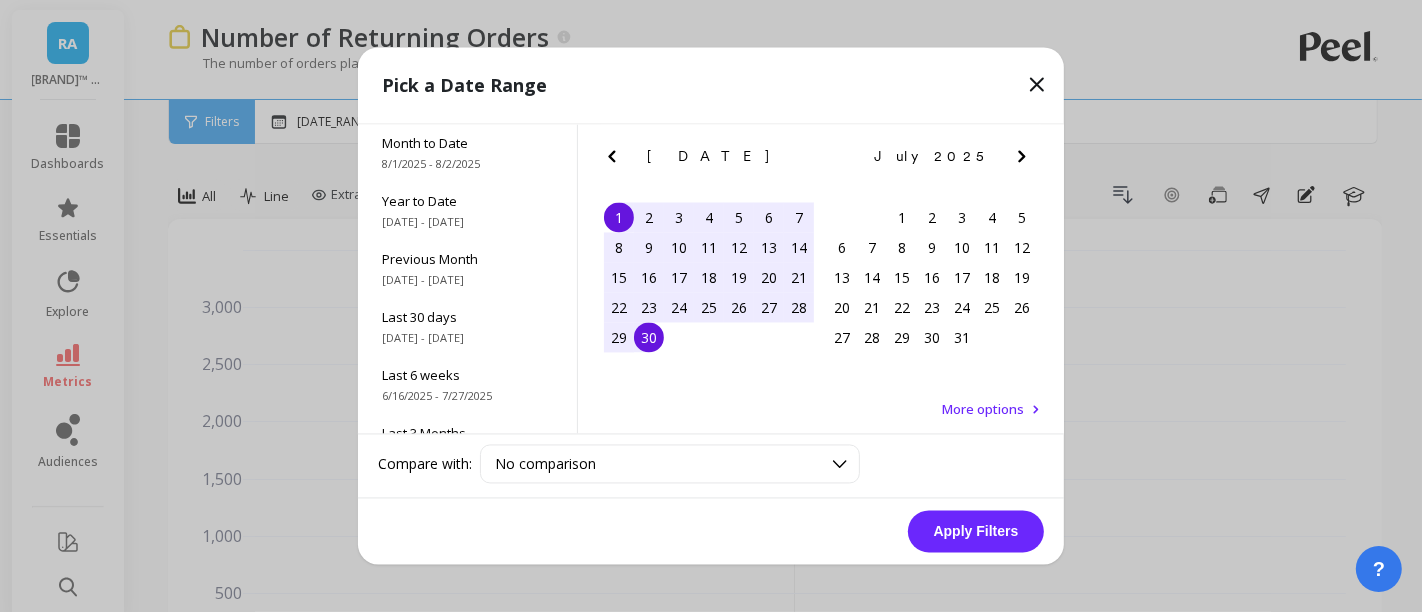 click on "Apply Filters" at bounding box center [976, 532] 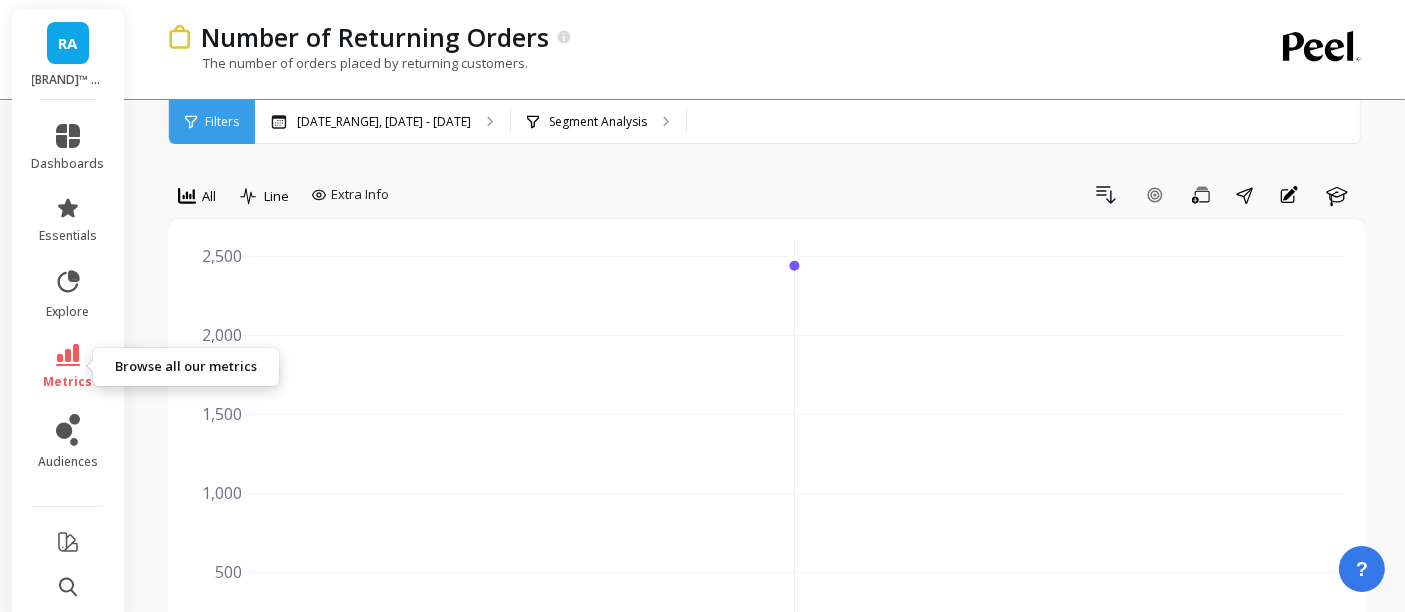 click on "metrics" at bounding box center (68, 382) 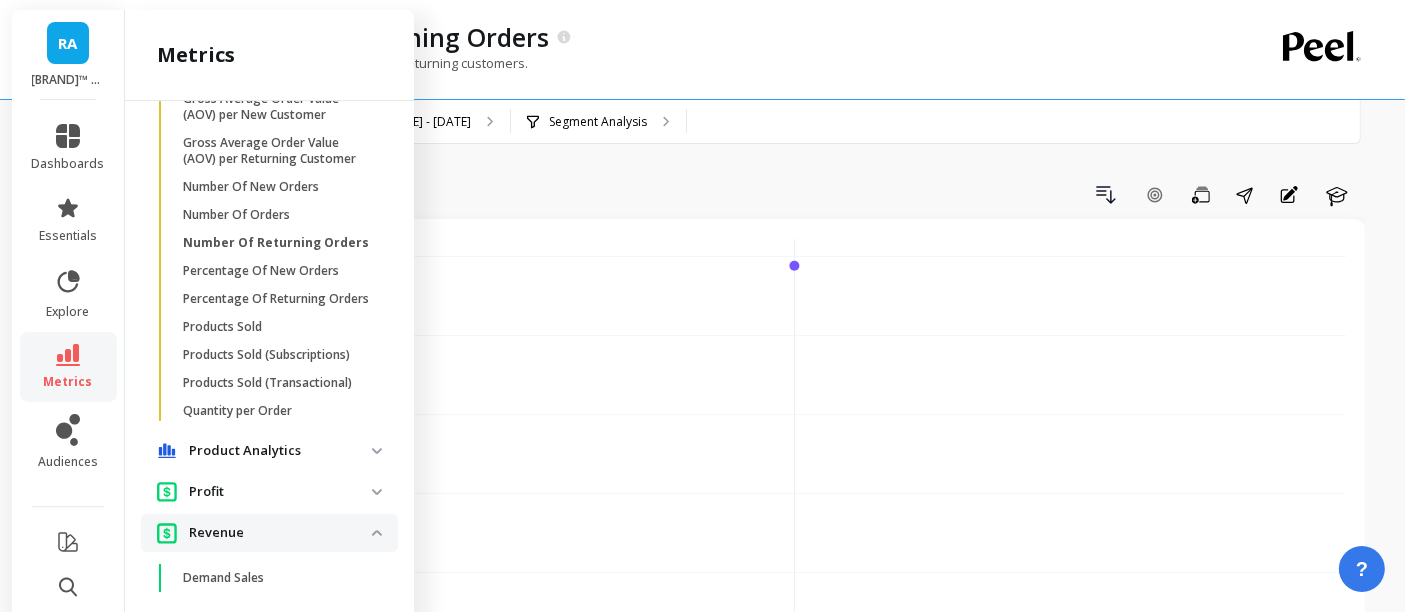 scroll, scrollTop: 1999, scrollLeft: 0, axis: vertical 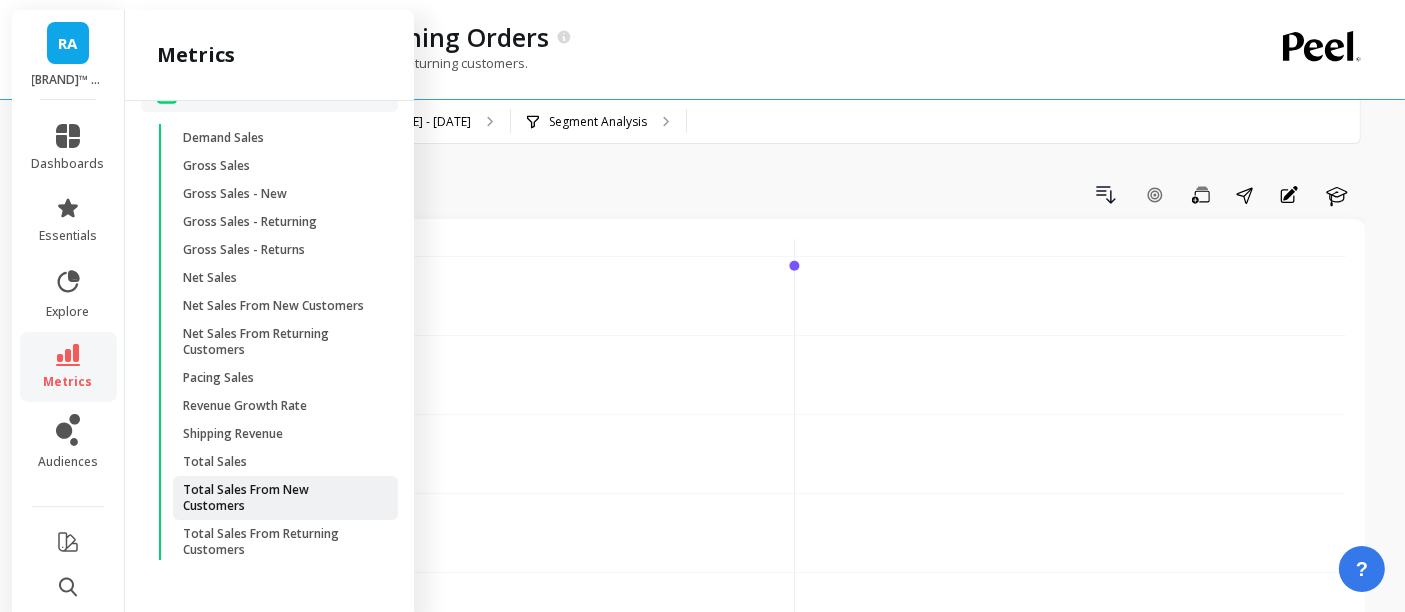 click on "Total Sales From New Customers" at bounding box center (278, 498) 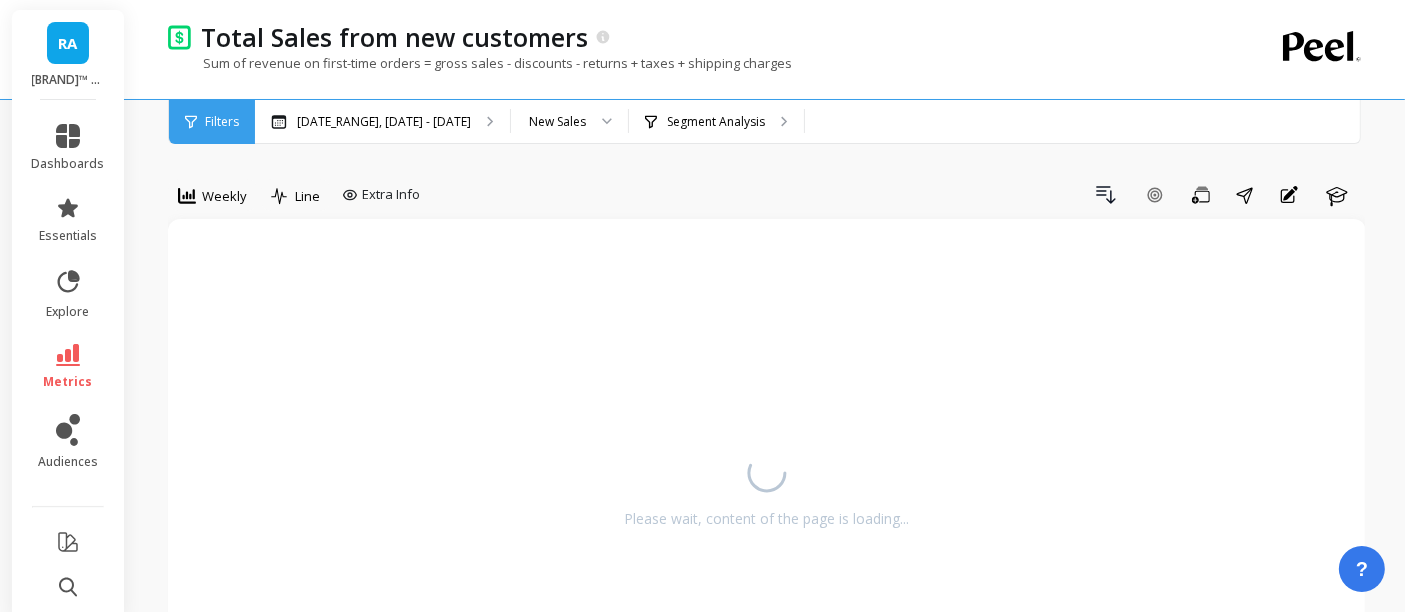 scroll, scrollTop: 0, scrollLeft: 0, axis: both 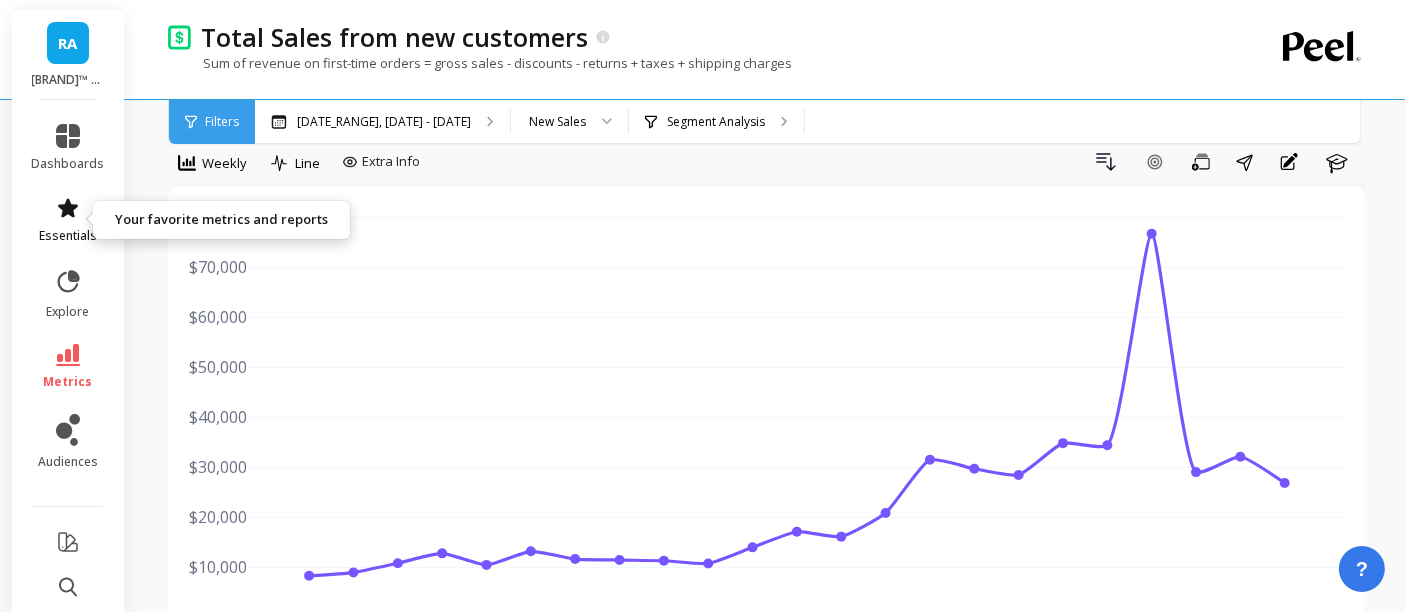 click on "essentials" at bounding box center [68, 220] 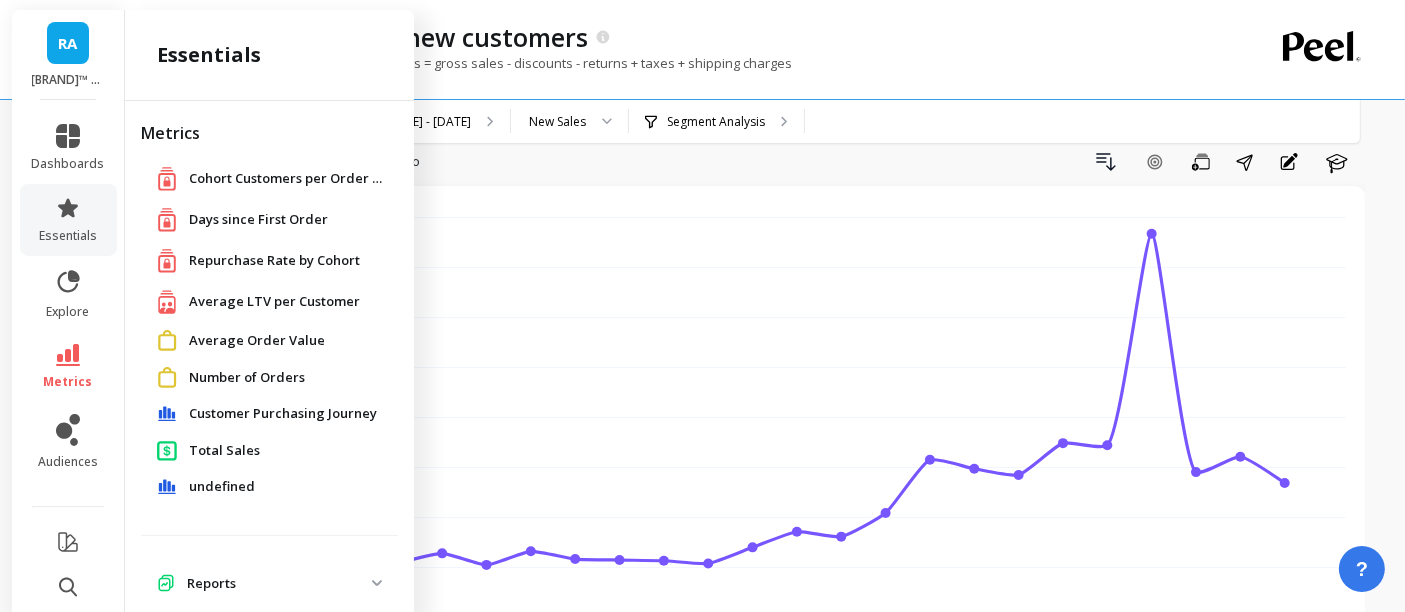click on "Days since First Order" at bounding box center (258, 220) 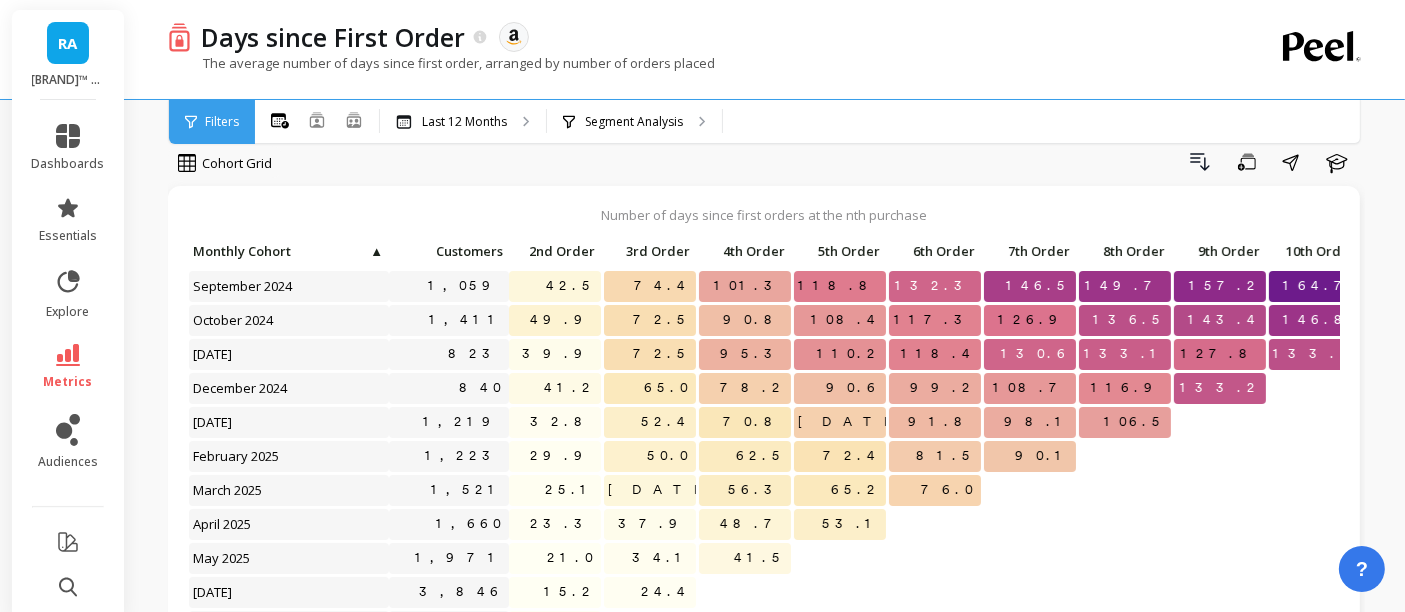 scroll, scrollTop: 17, scrollLeft: 0, axis: vertical 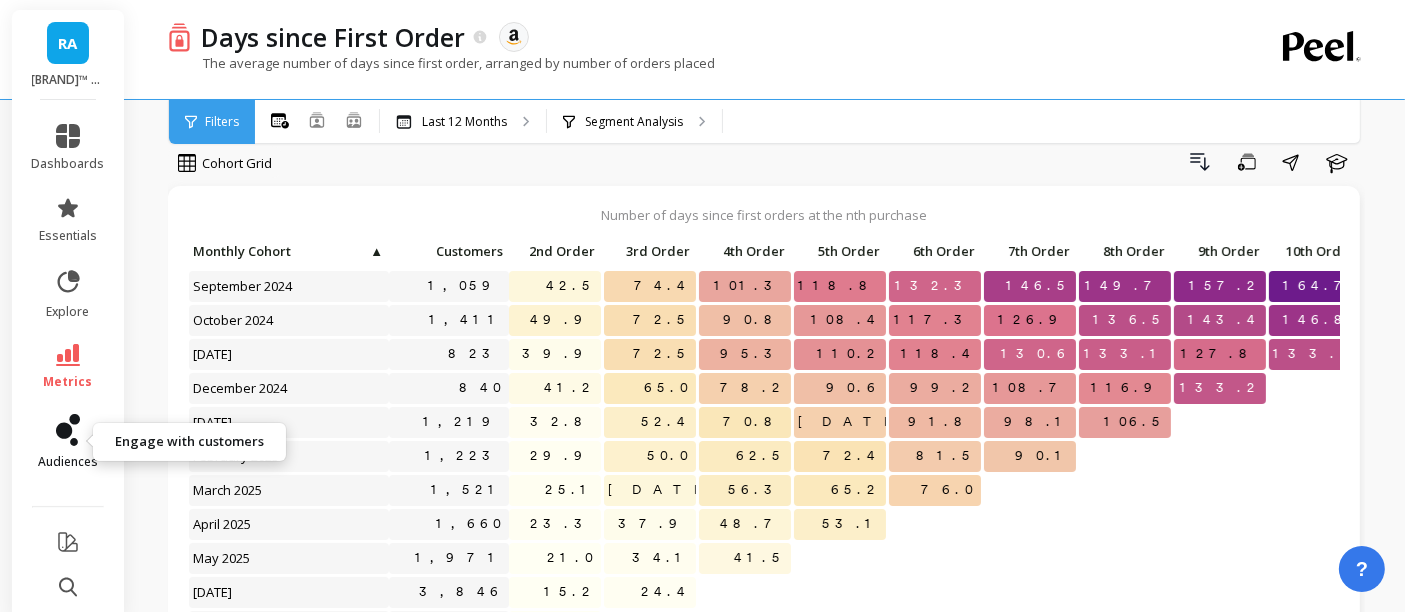 click on "audiences" at bounding box center [68, 462] 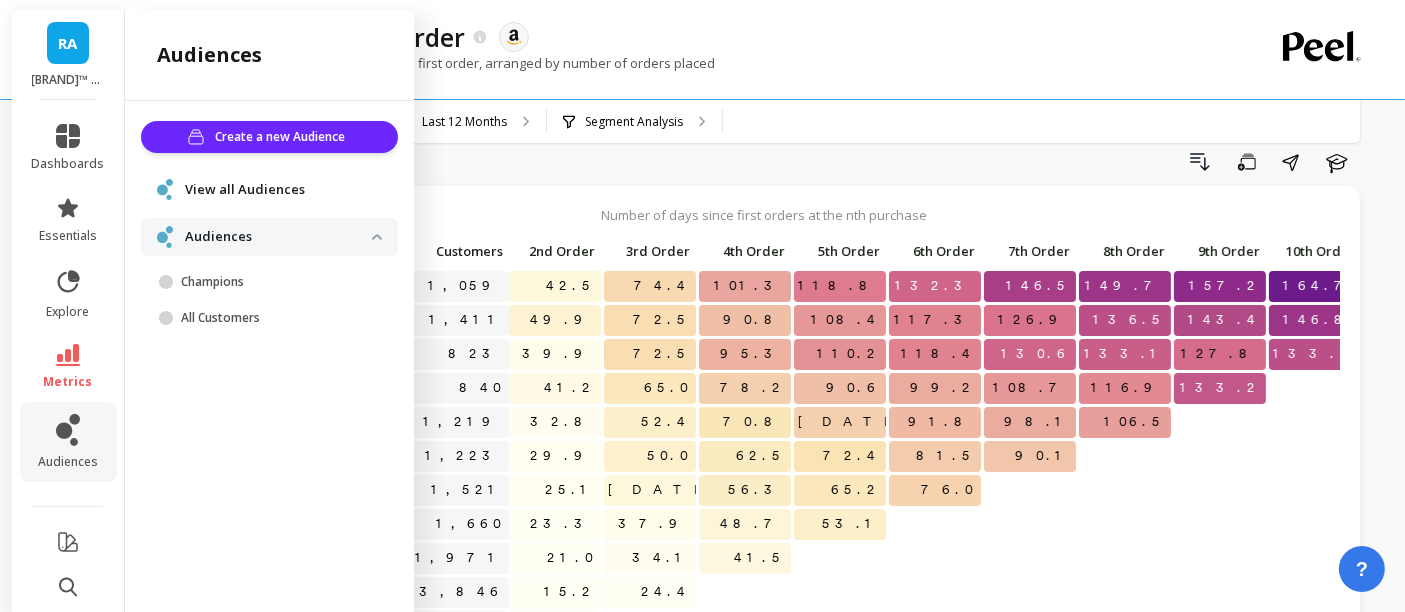 click on "View all Audiences" at bounding box center [269, 189] 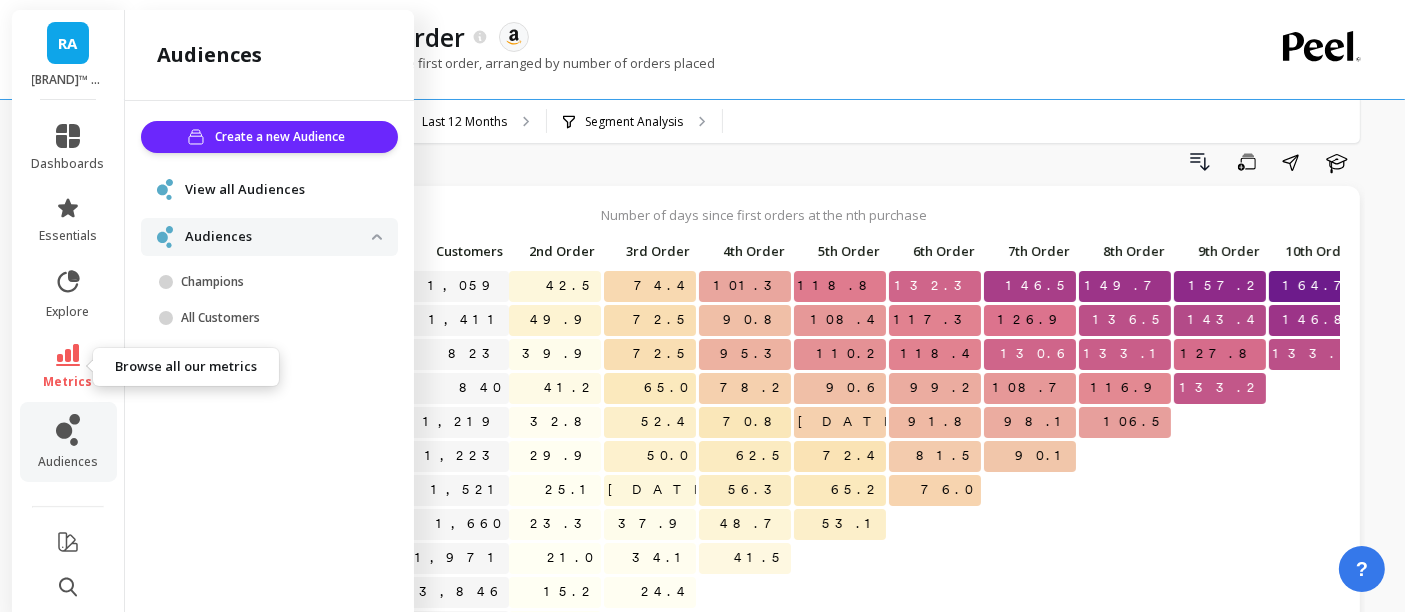 click 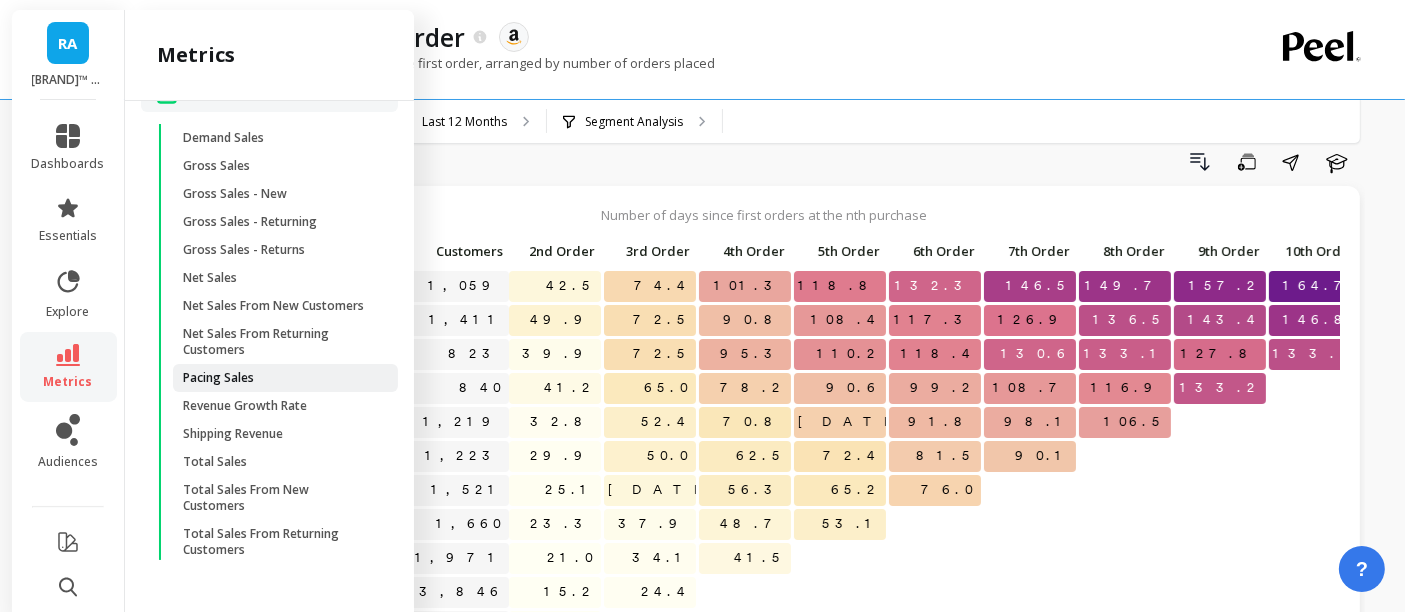 scroll, scrollTop: 1990, scrollLeft: 0, axis: vertical 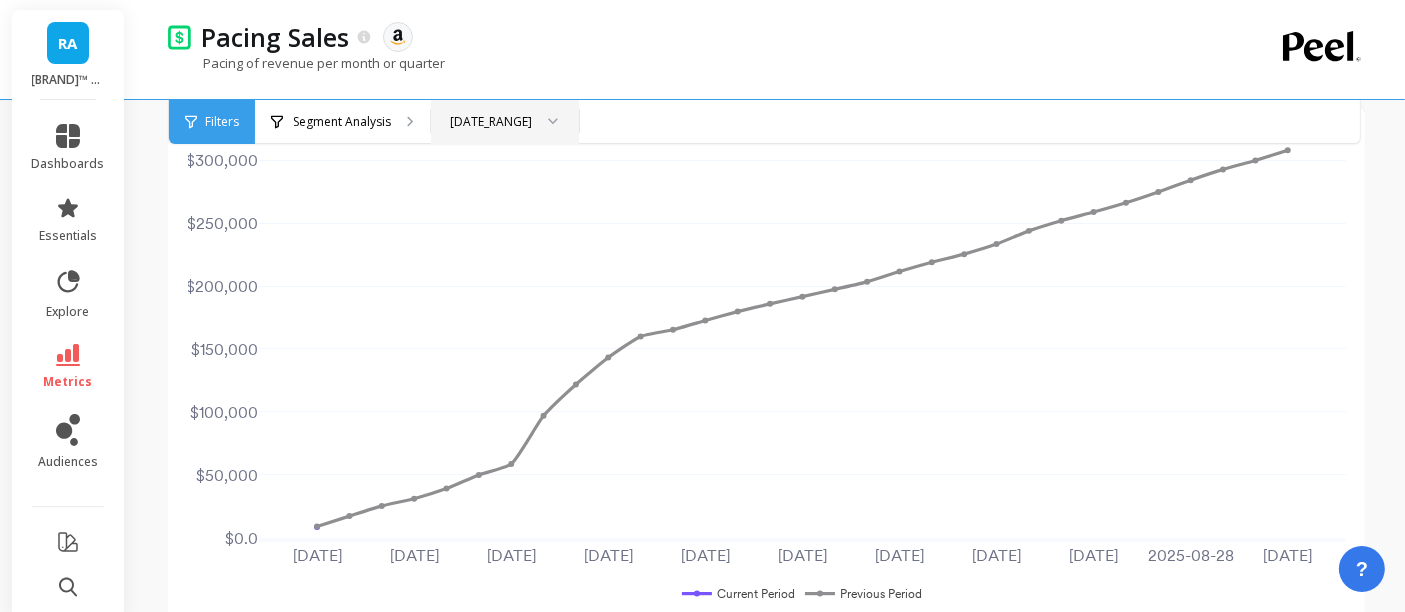 click on "[DATE_RANGE]" at bounding box center (503, 122) 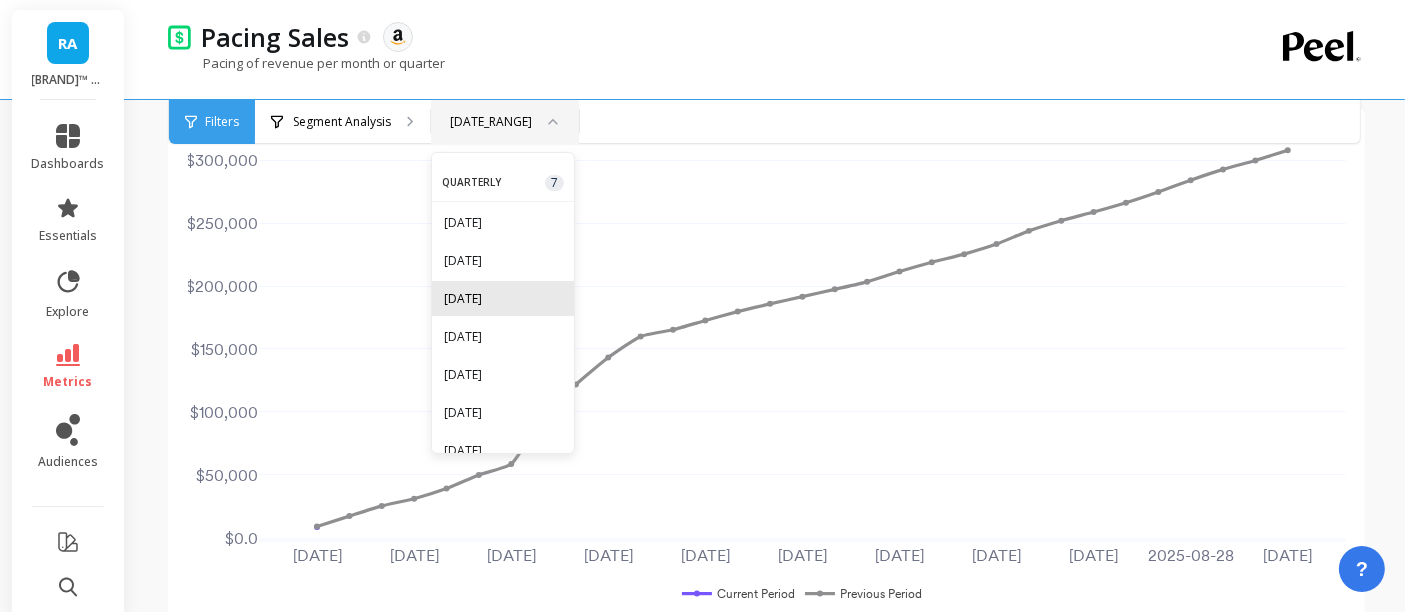 click on "[DATE]" at bounding box center [503, 298] 